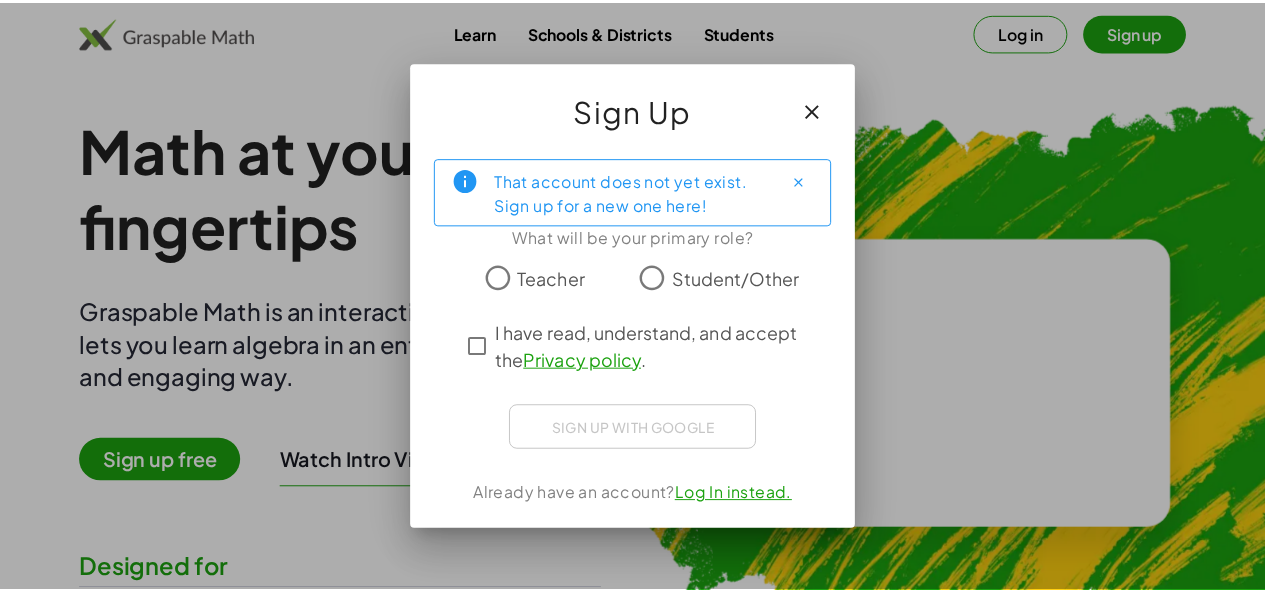 scroll, scrollTop: 0, scrollLeft: 0, axis: both 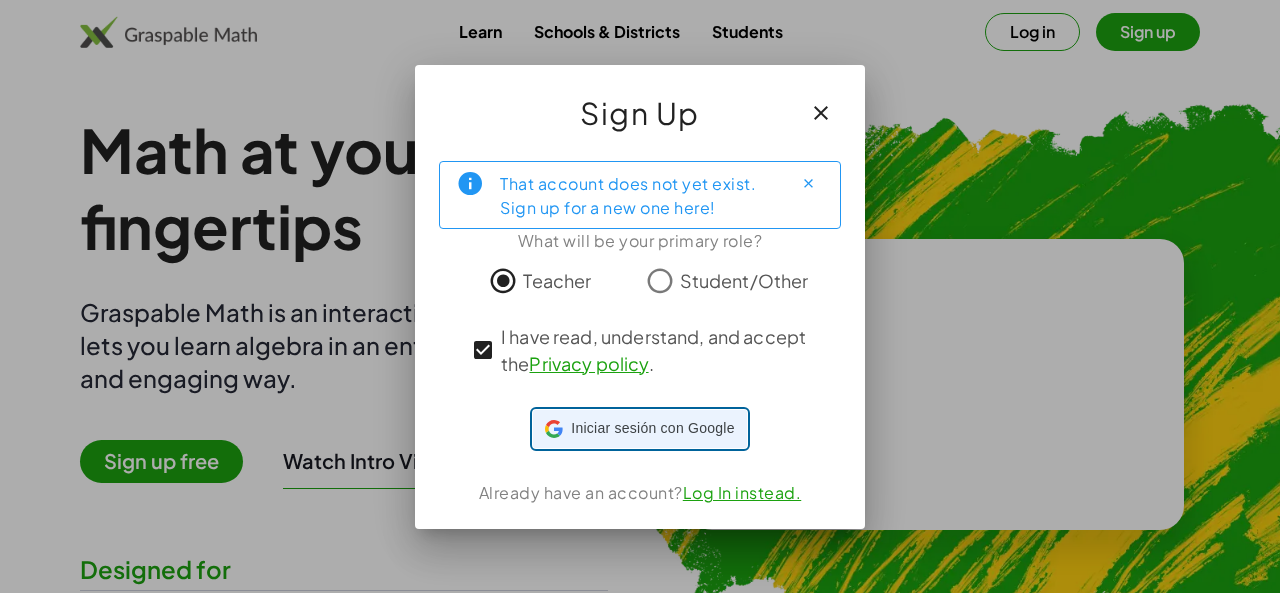 click on "Iniciar sesión con Google" at bounding box center [652, 428] 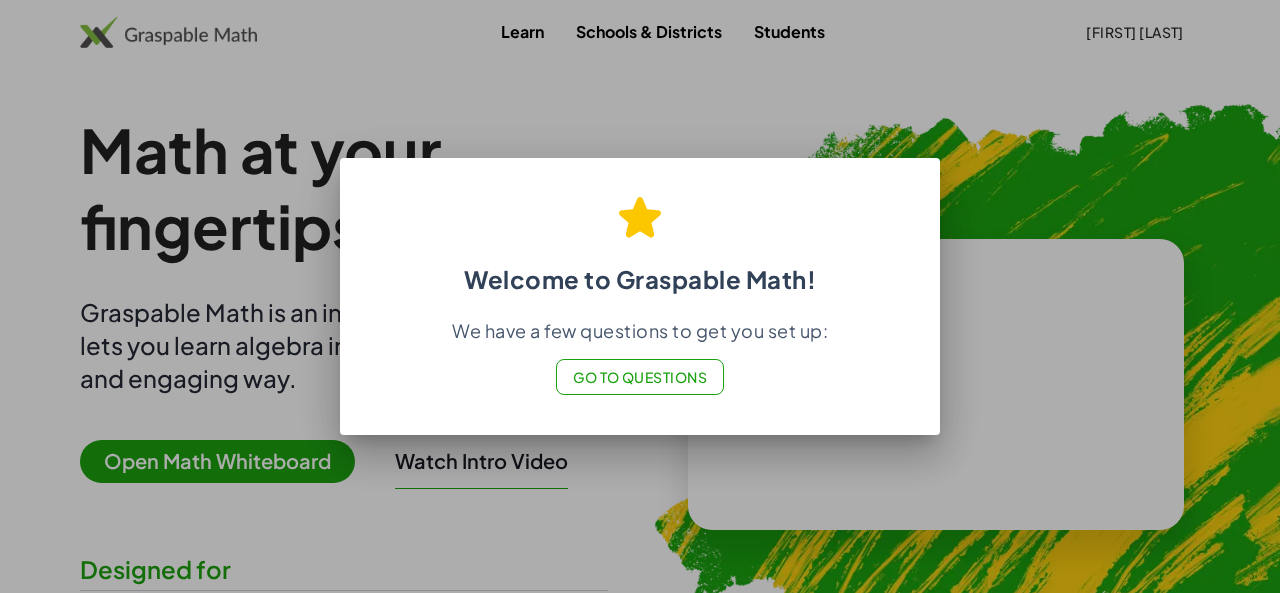 click at bounding box center [640, 296] 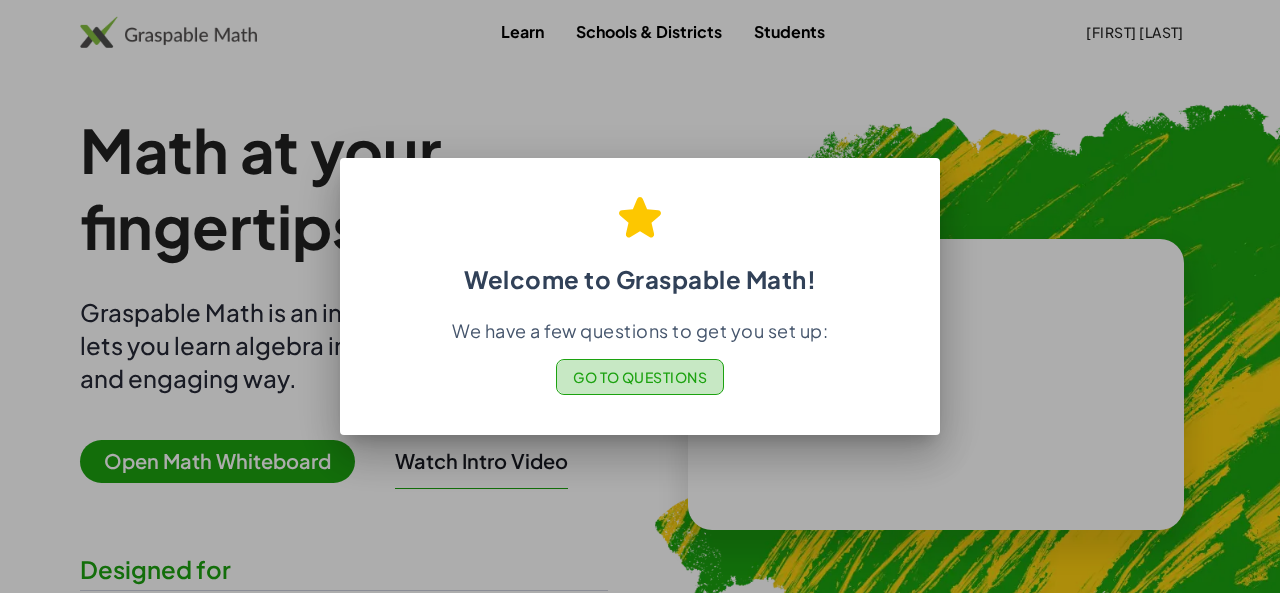 click on "Go to Questions" 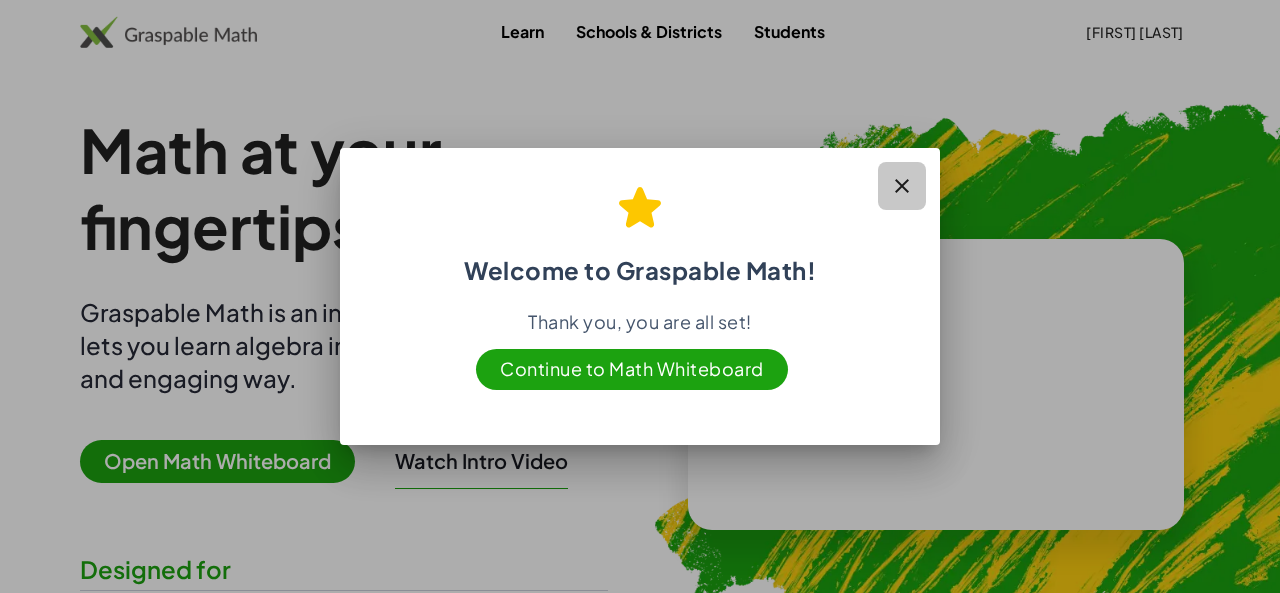 click 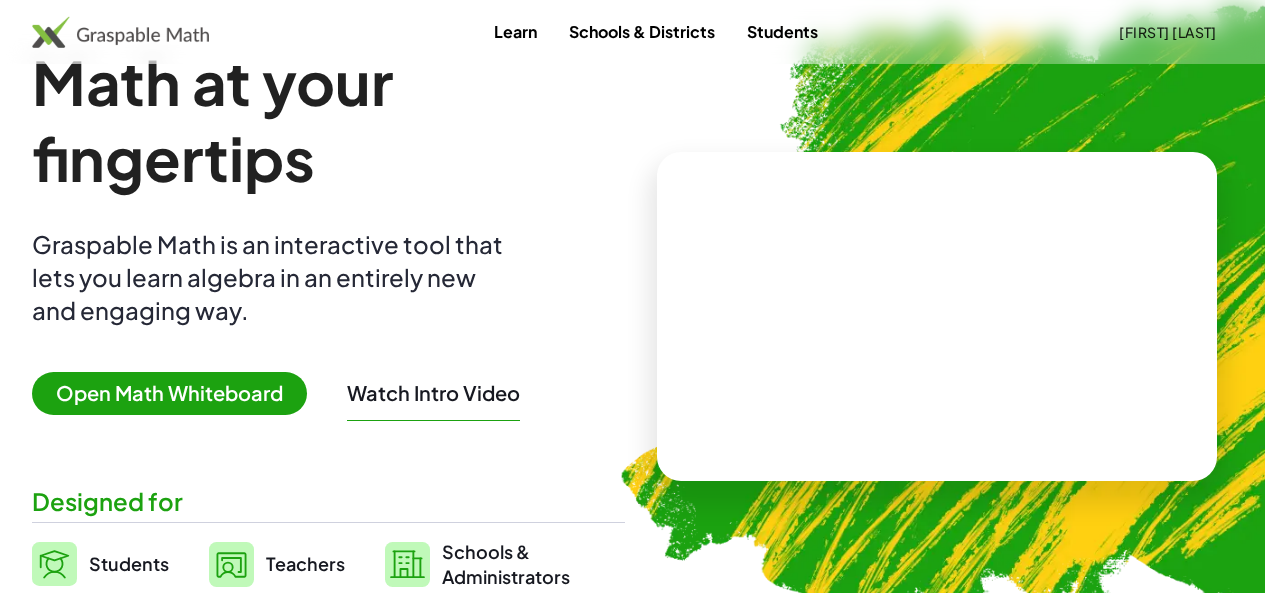 scroll, scrollTop: 100, scrollLeft: 0, axis: vertical 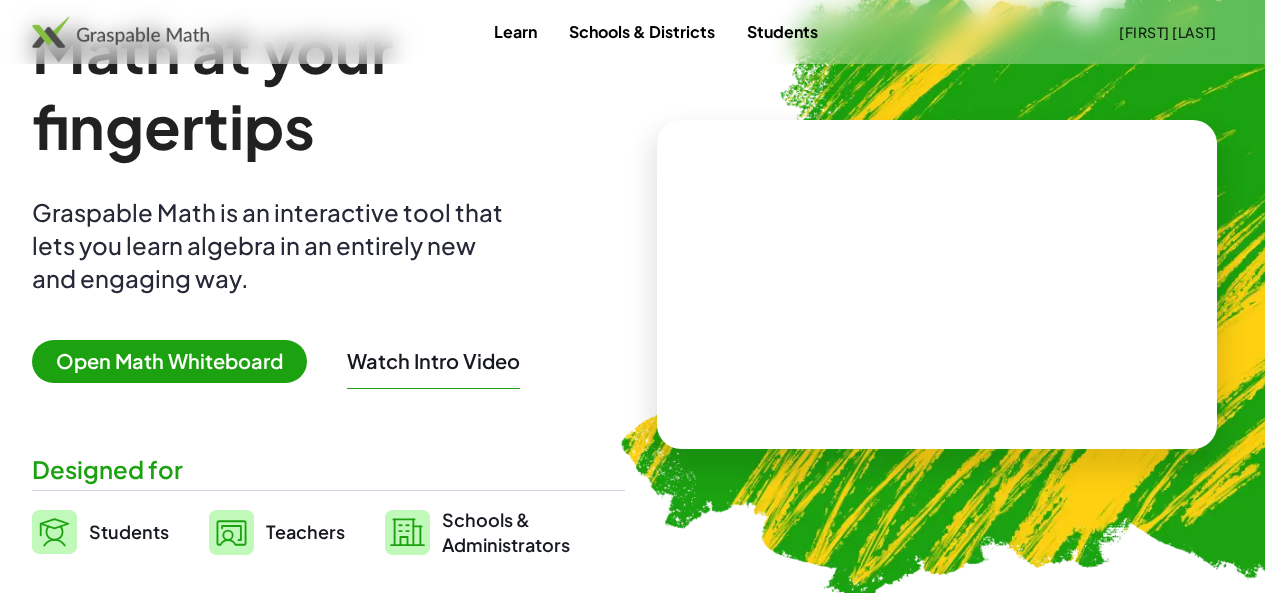 click on "Open Math Whiteboard" at bounding box center [169, 361] 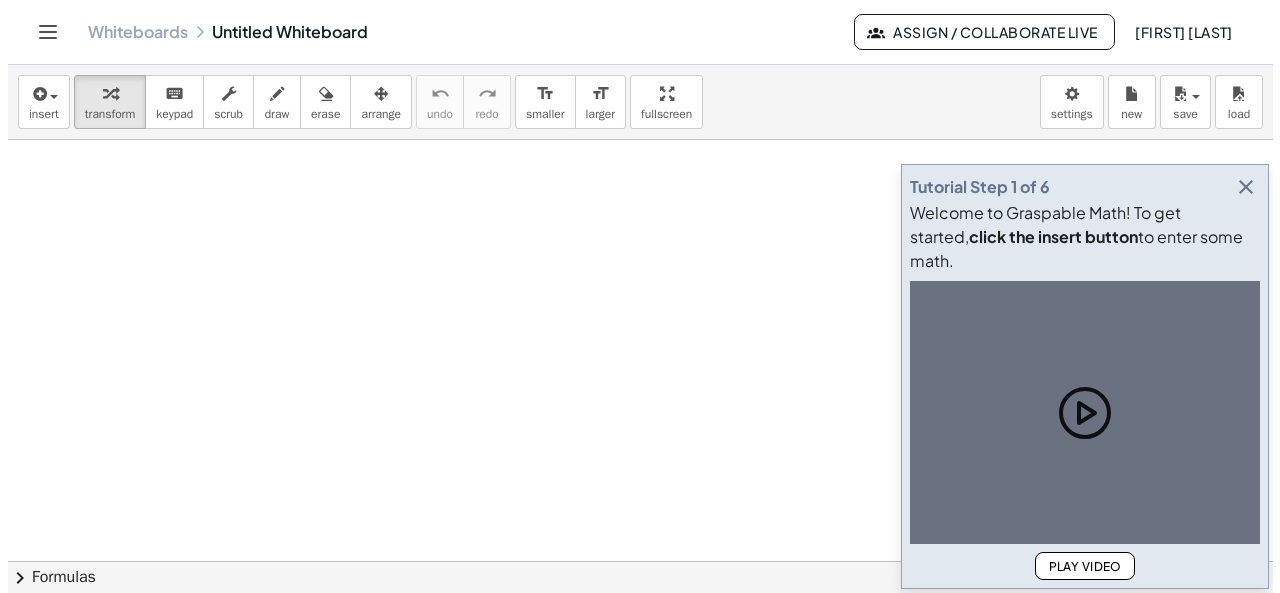 scroll, scrollTop: 0, scrollLeft: 0, axis: both 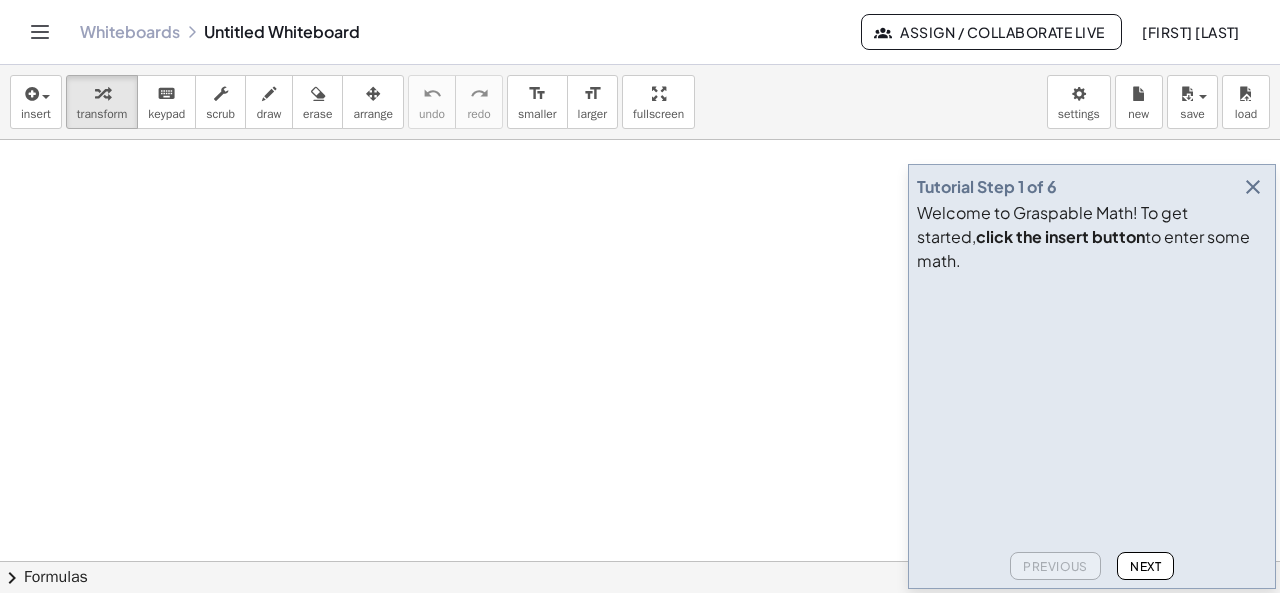 click on "Next" 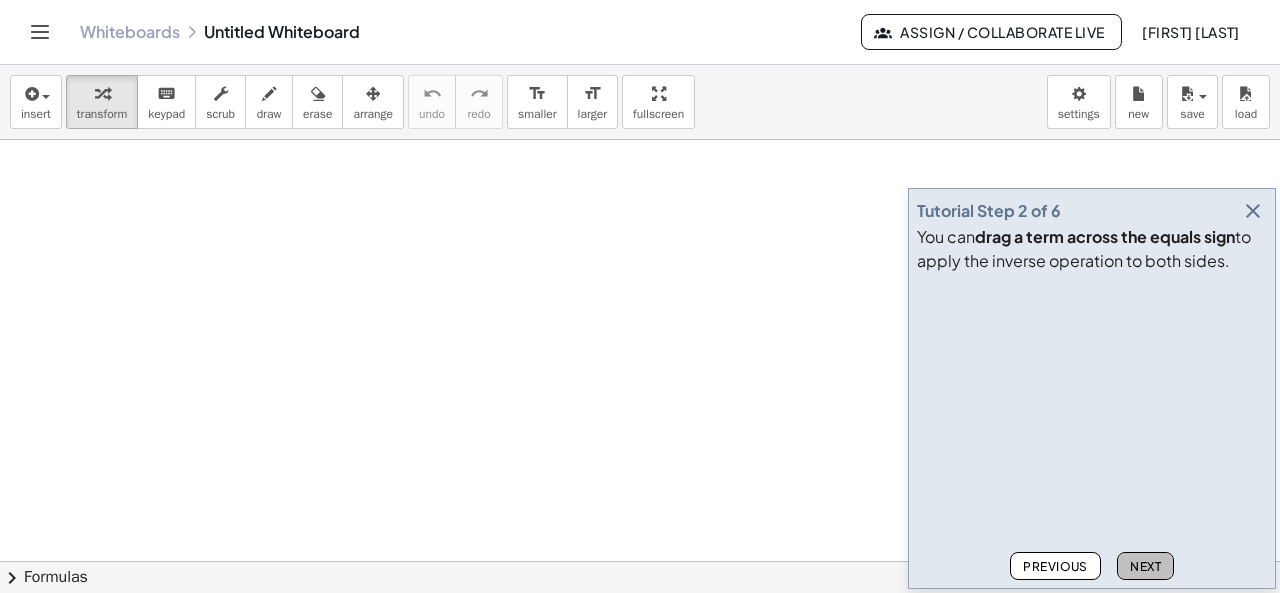 click on "Next" 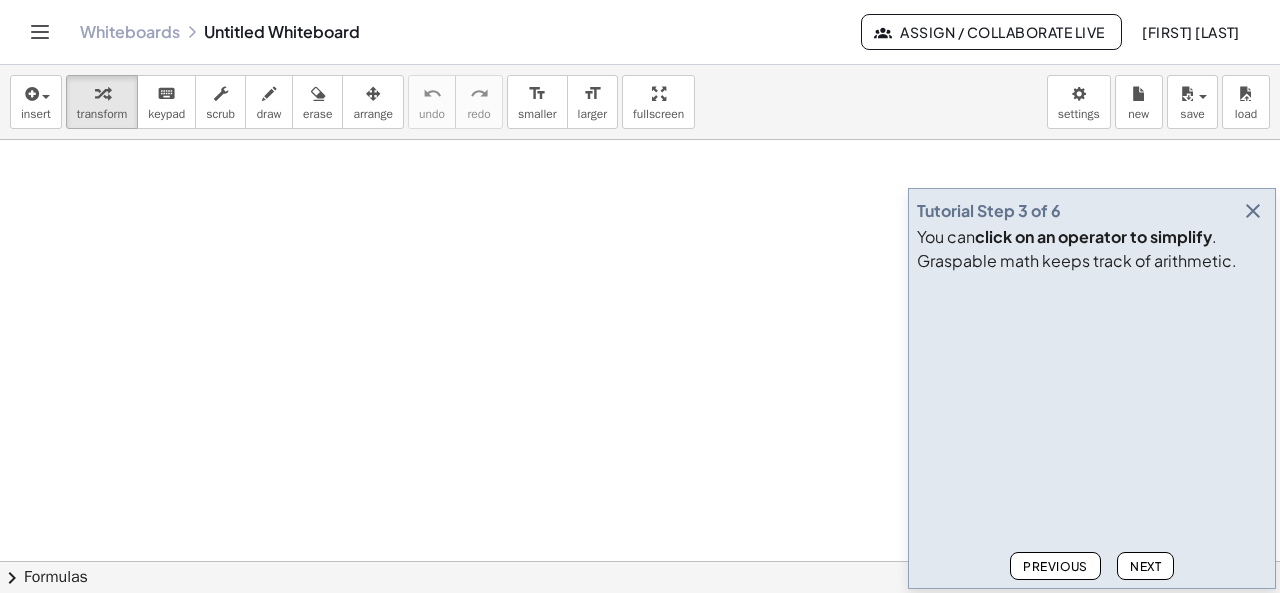 click on "Next" 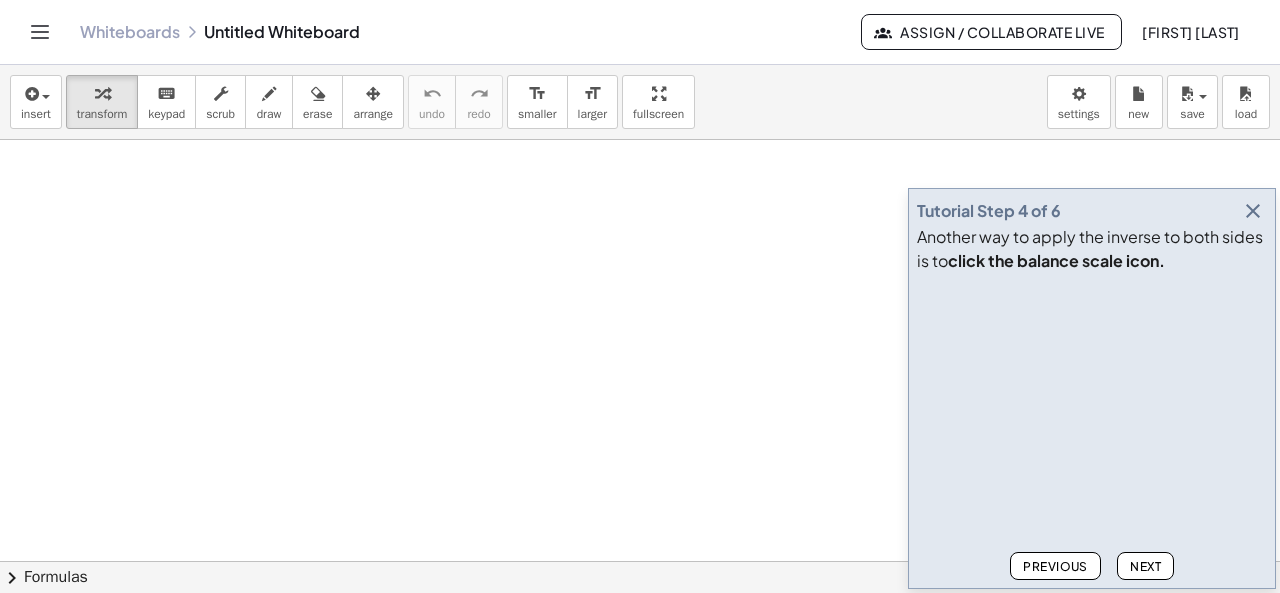 click on "Next" 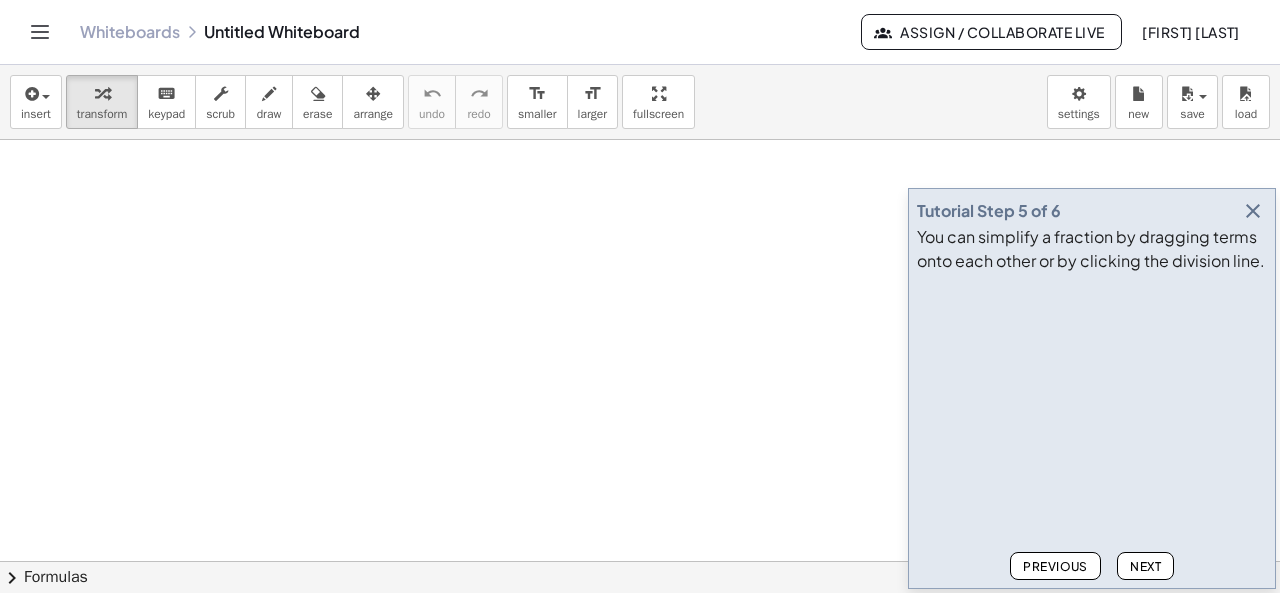 click on "Next" 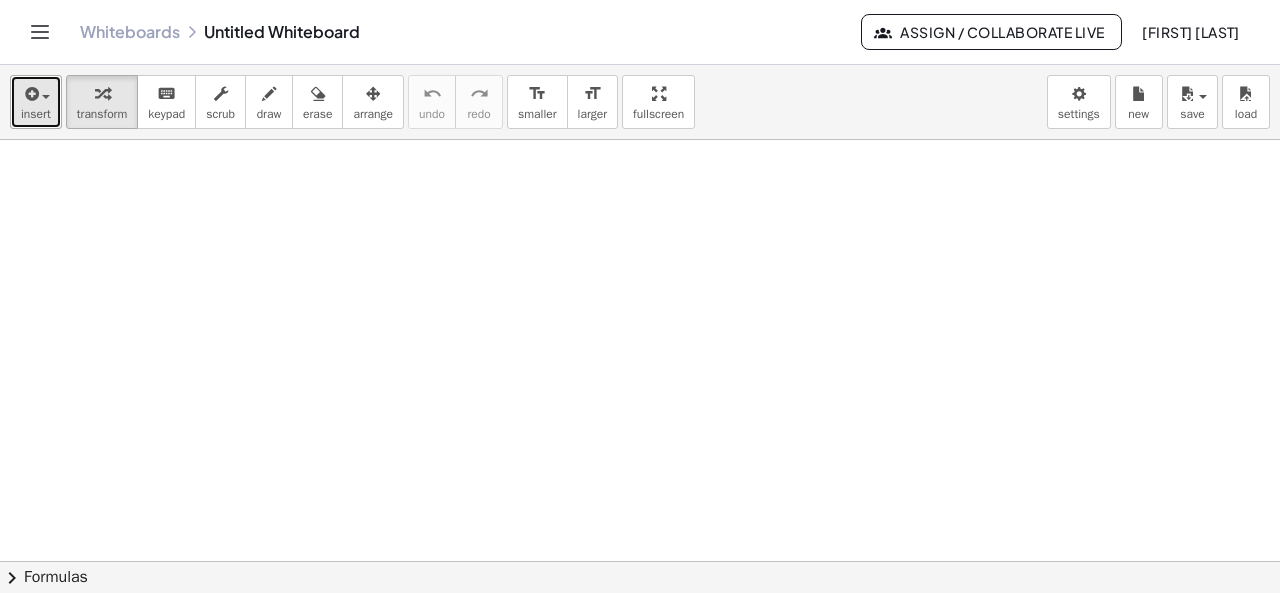 click at bounding box center (41, 96) 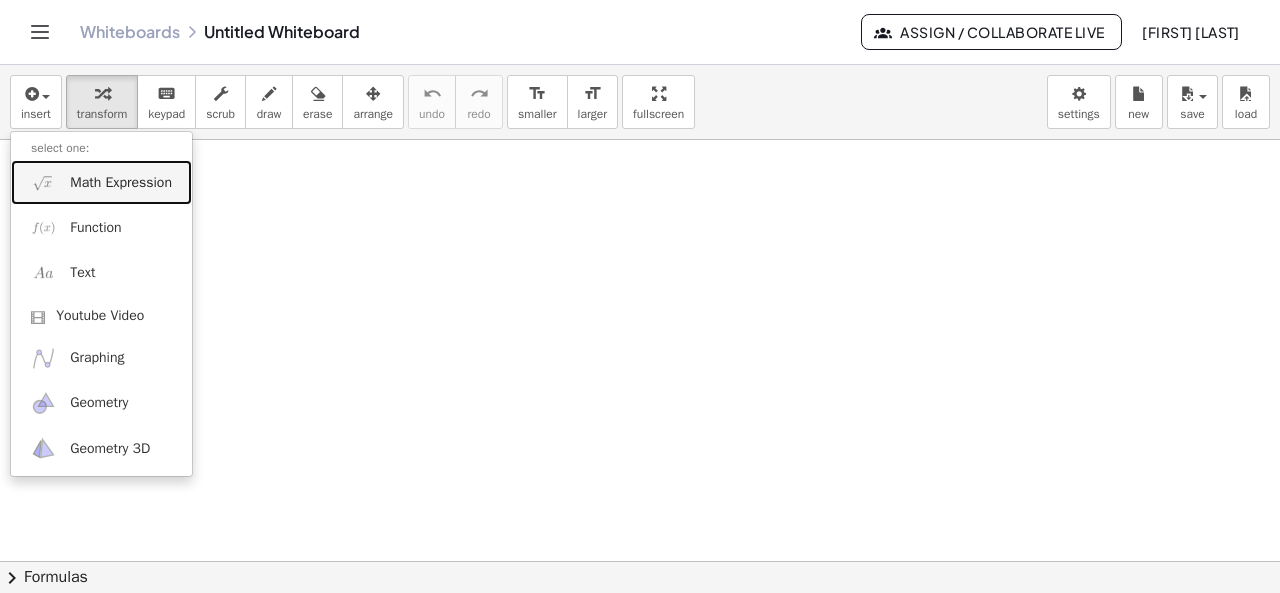 click on "Math Expression" at bounding box center (121, 183) 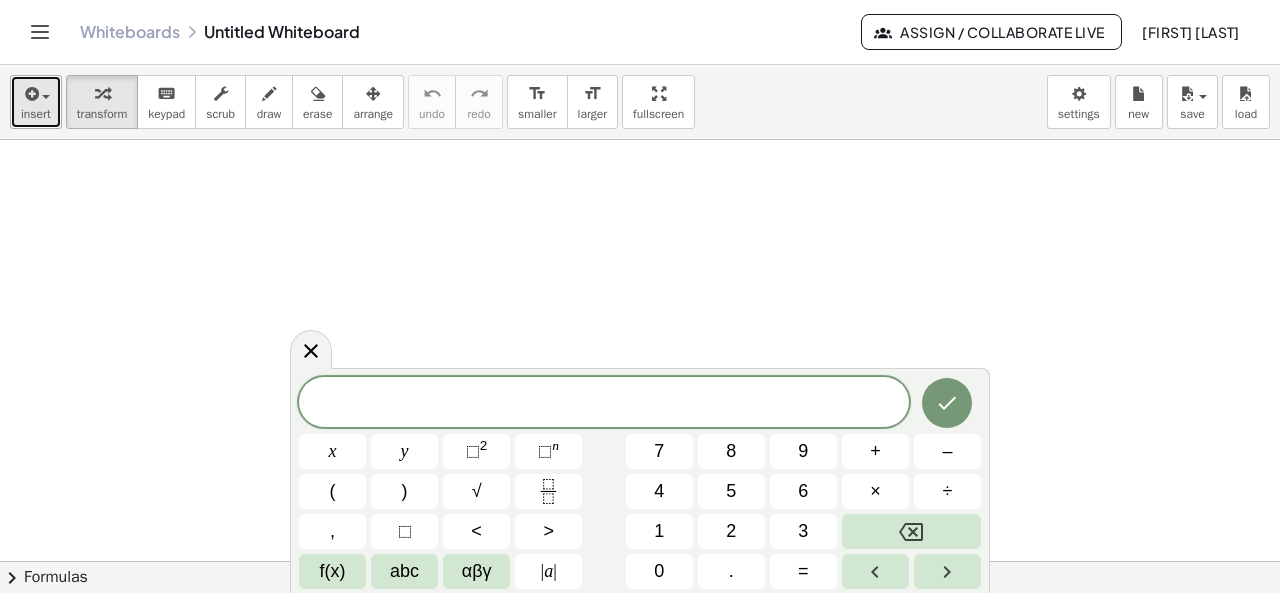click at bounding box center (46, 97) 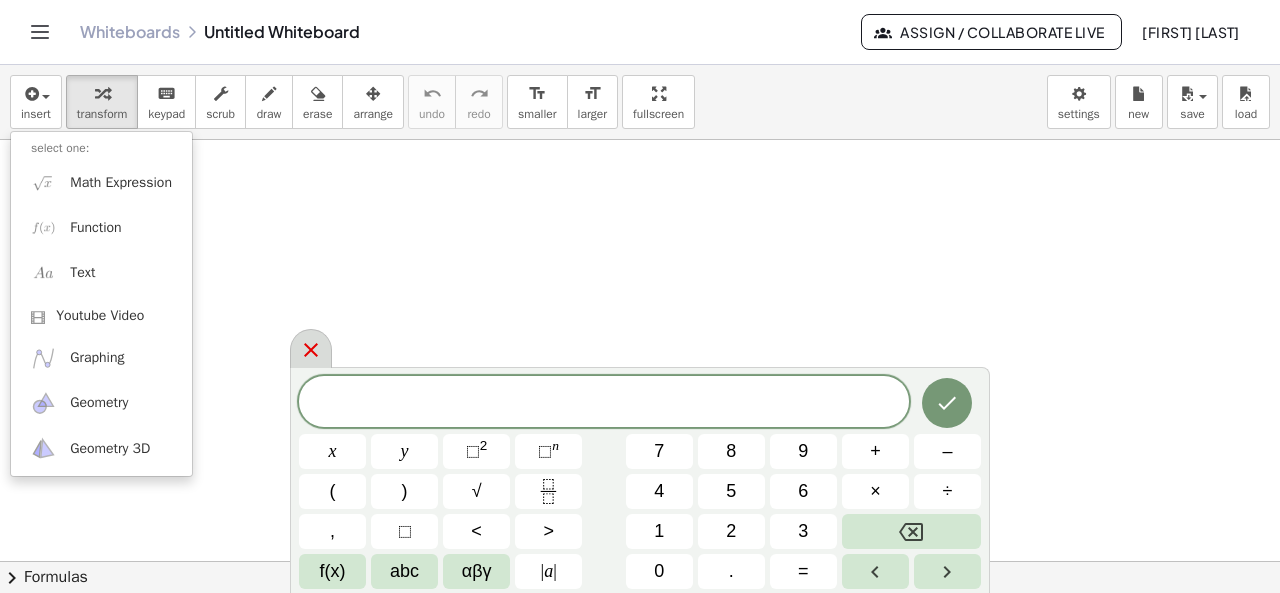 click 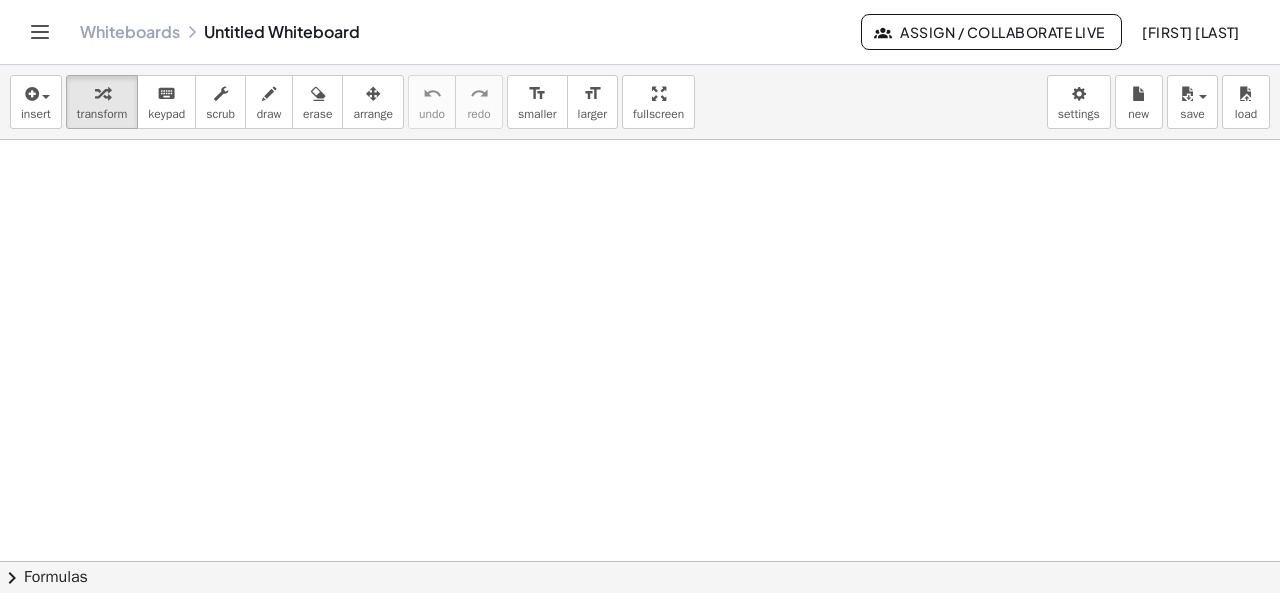 click at bounding box center (640, 626) 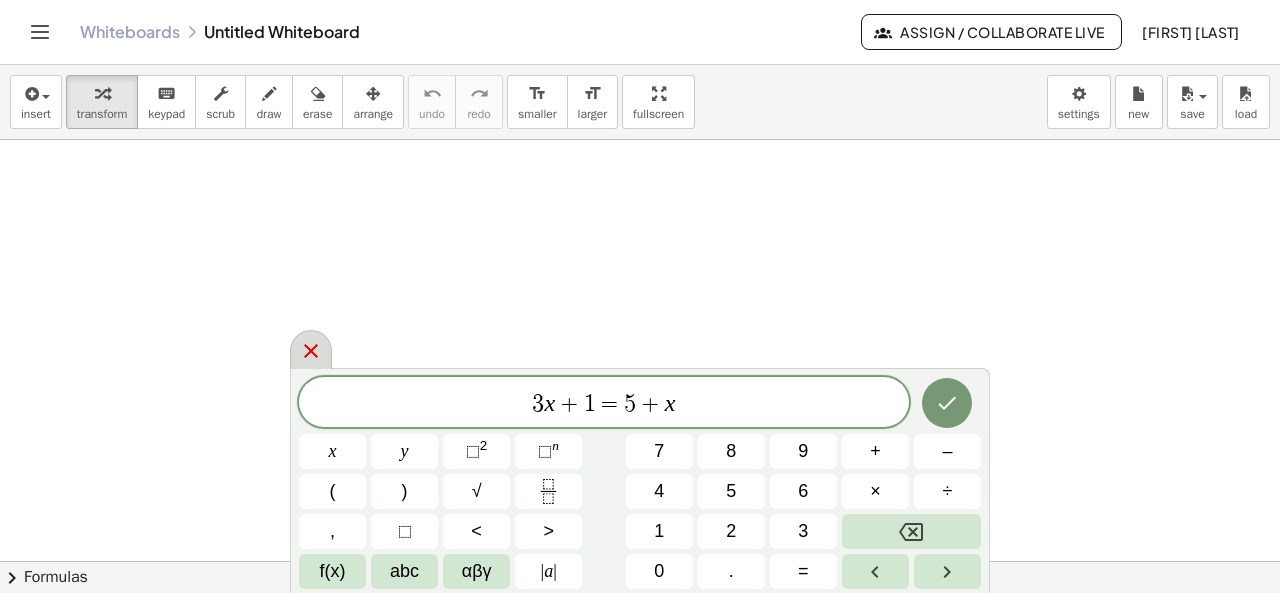 click 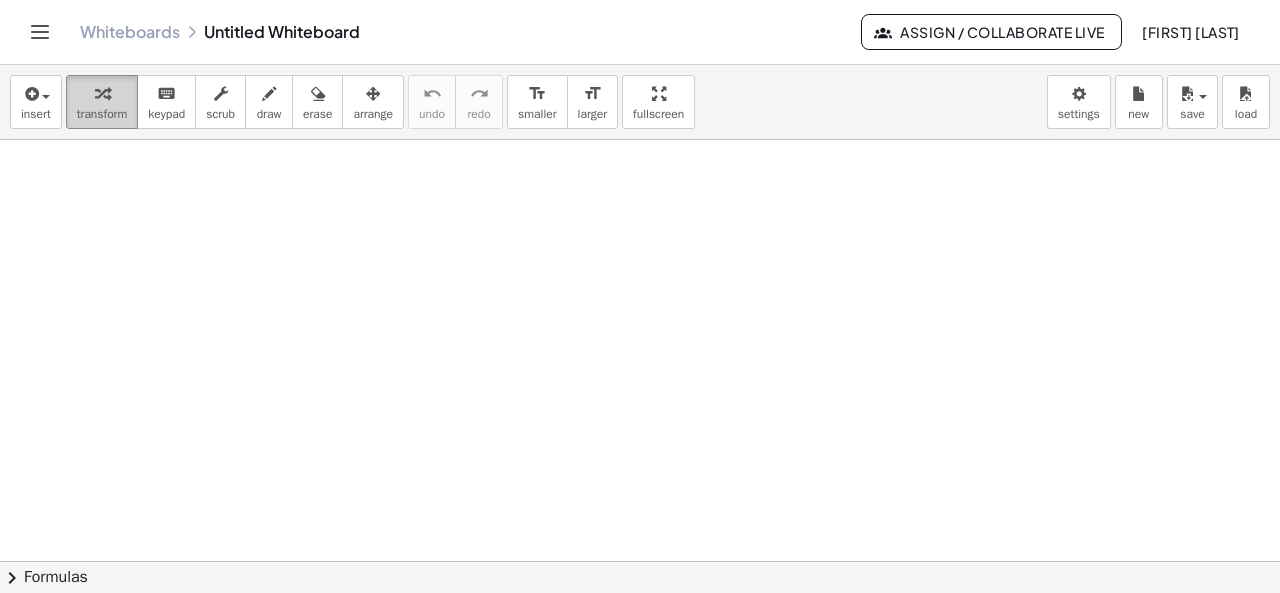 click at bounding box center (102, 94) 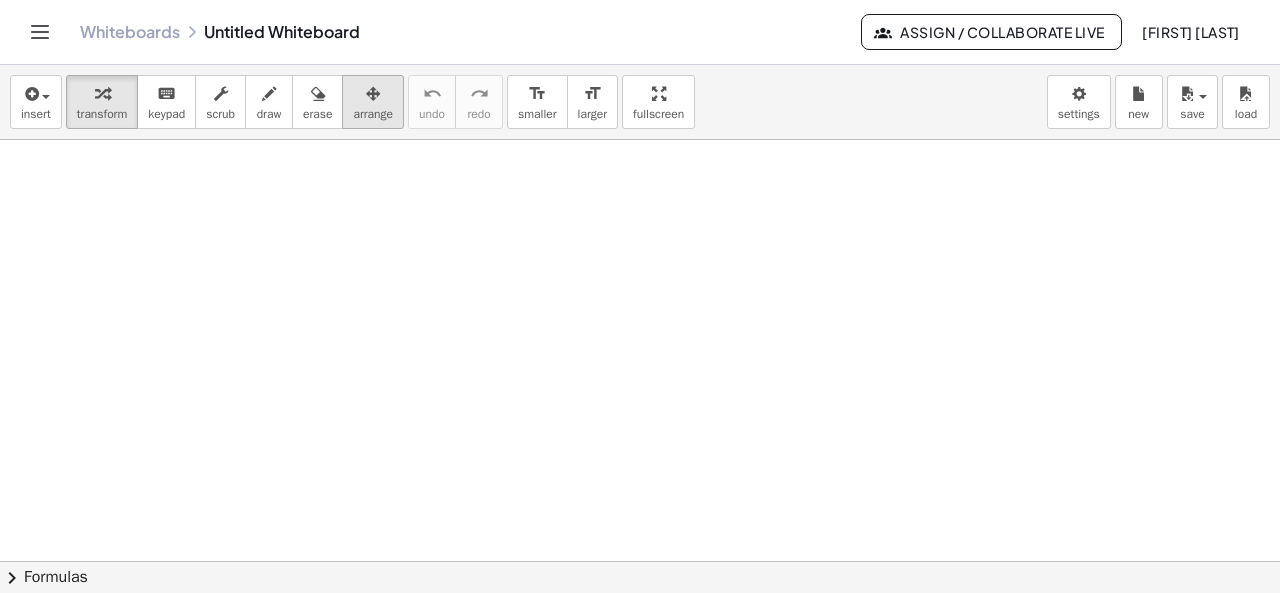 click on "arrange" at bounding box center [373, 114] 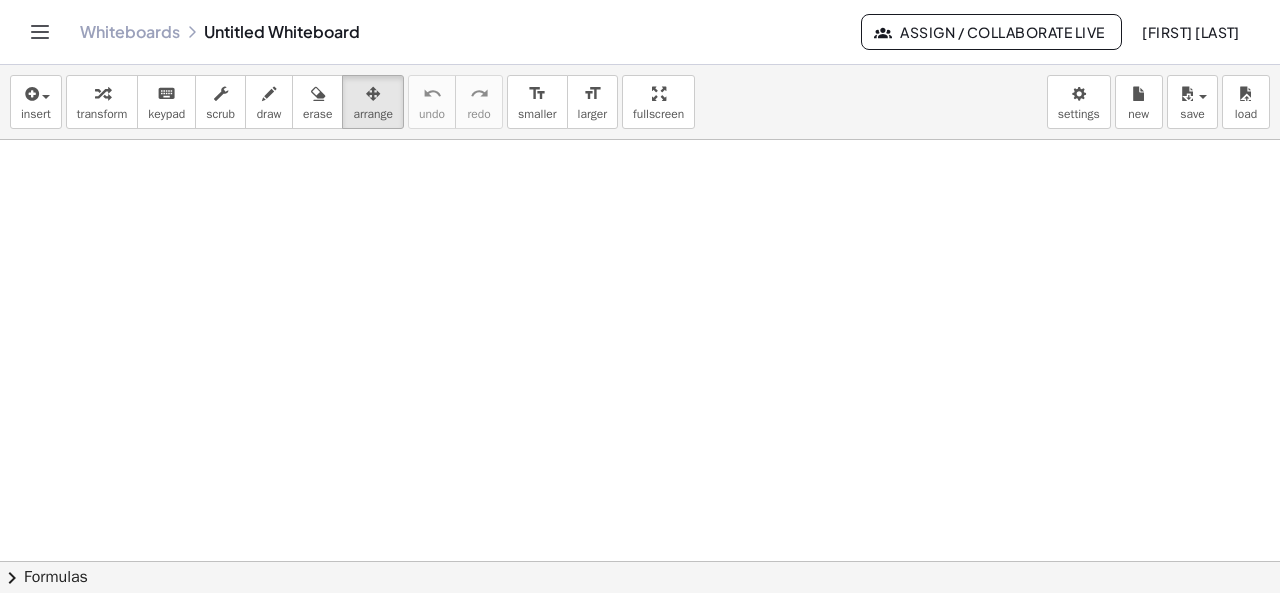 click at bounding box center (640, 626) 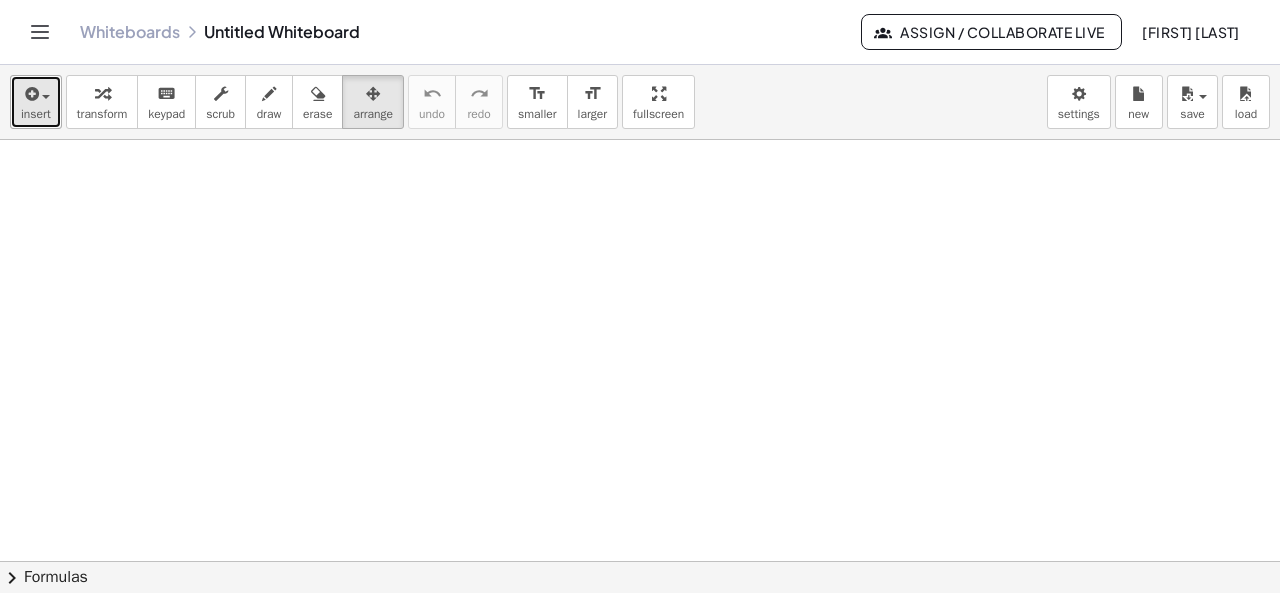 click at bounding box center [36, 93] 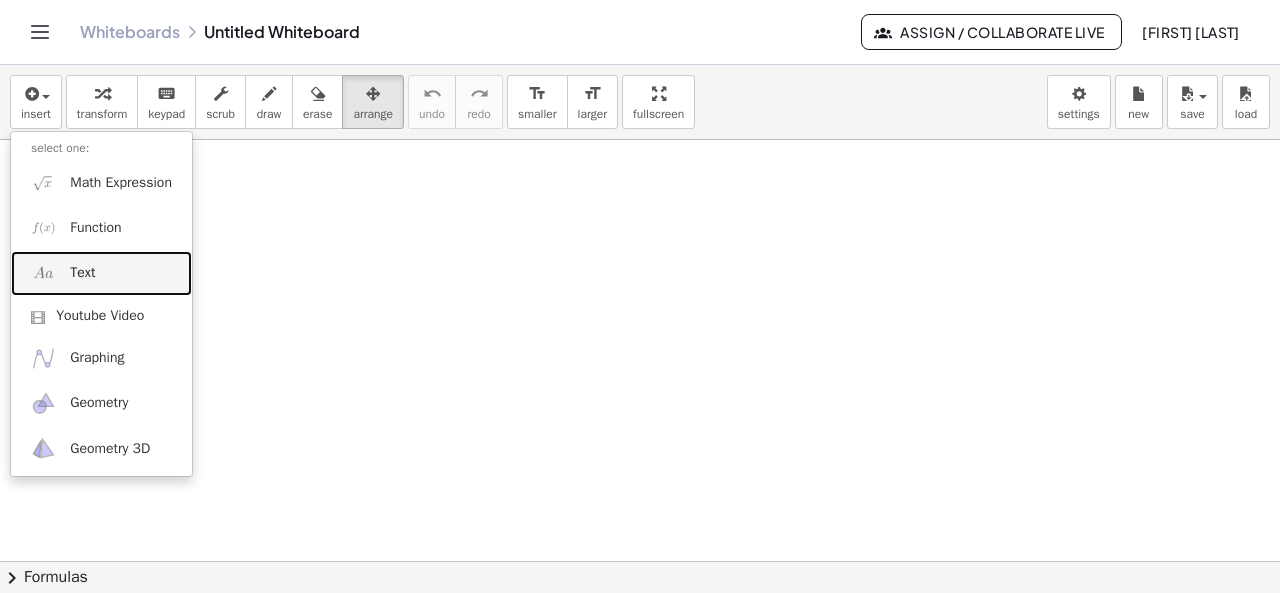 click on "Text" at bounding box center (82, 273) 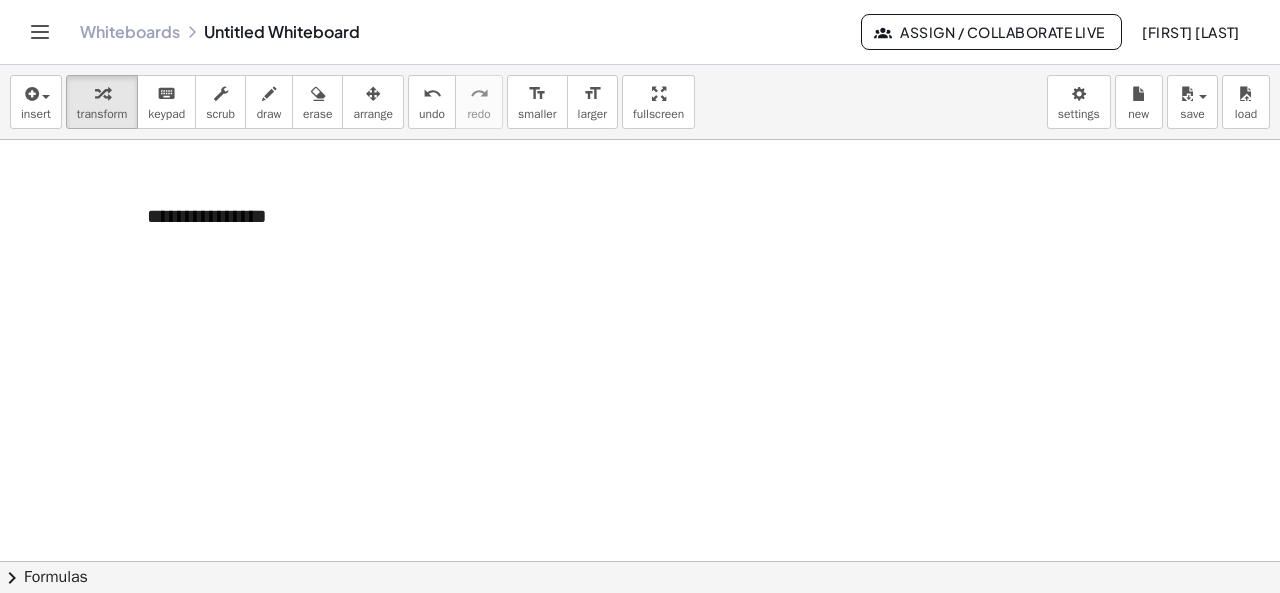 type 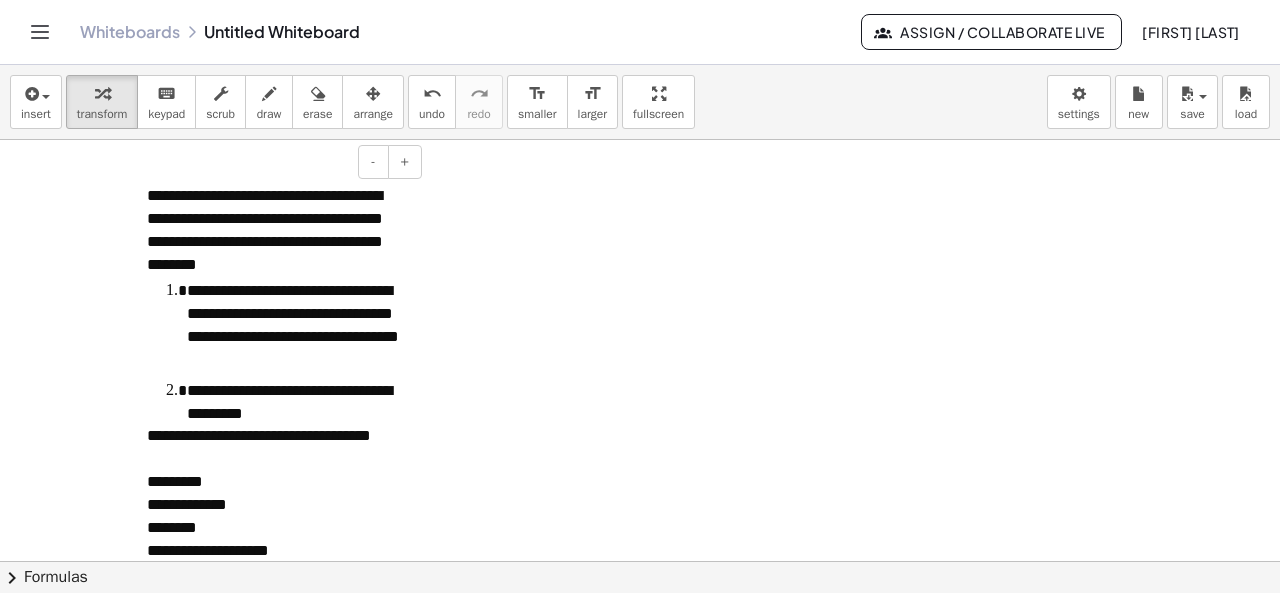 click on "**********" at bounding box center (297, 325) 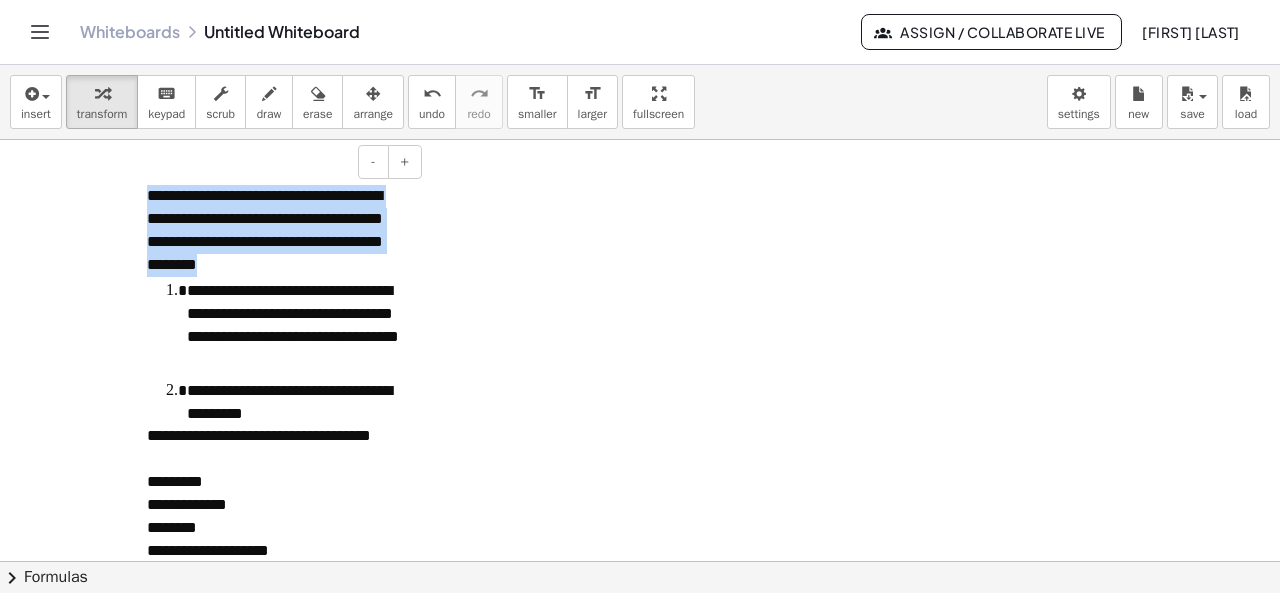 drag, startPoint x: 301, startPoint y: 265, endPoint x: 127, endPoint y: 197, distance: 186.81541 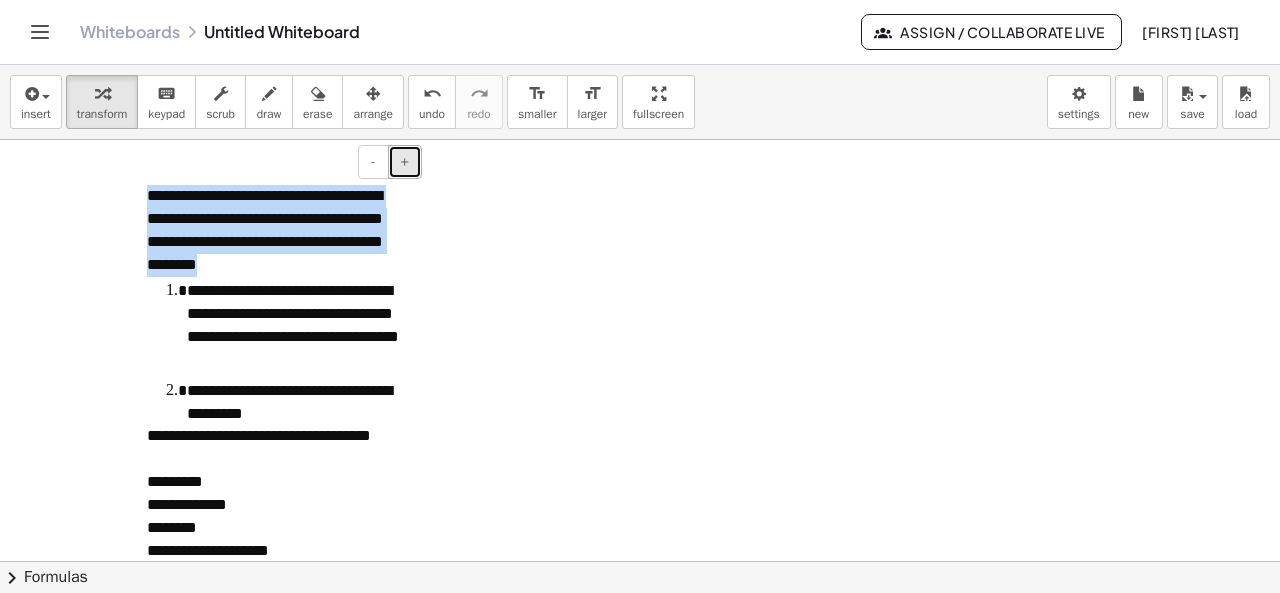 click on "+" at bounding box center [405, 161] 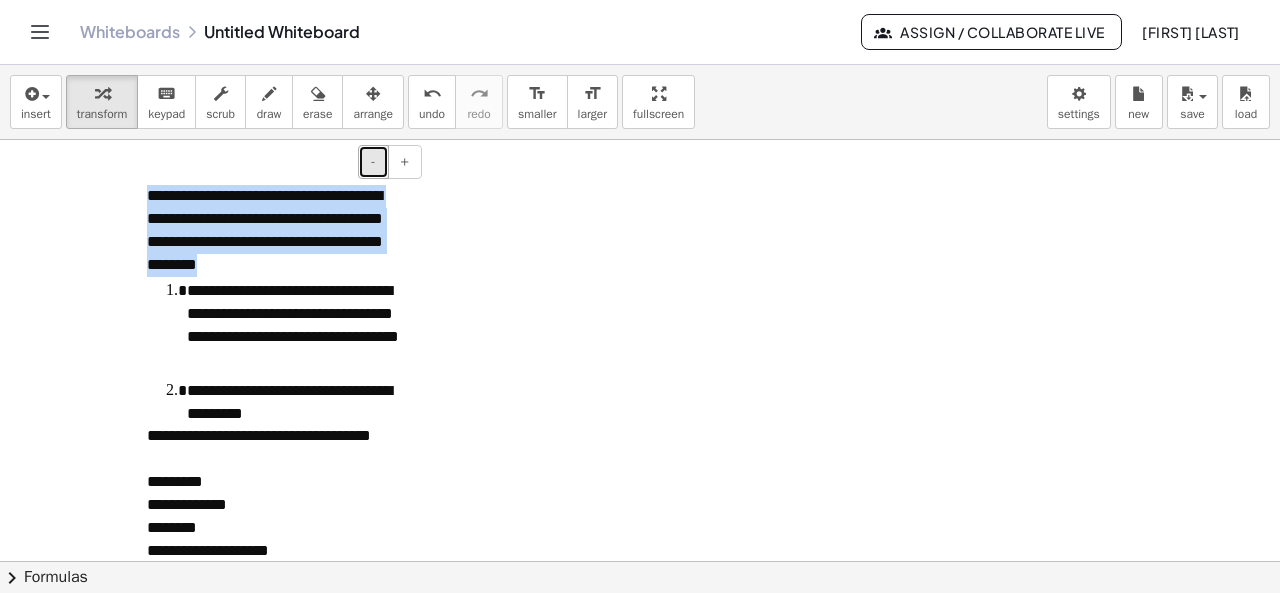 click on "-" at bounding box center [373, 162] 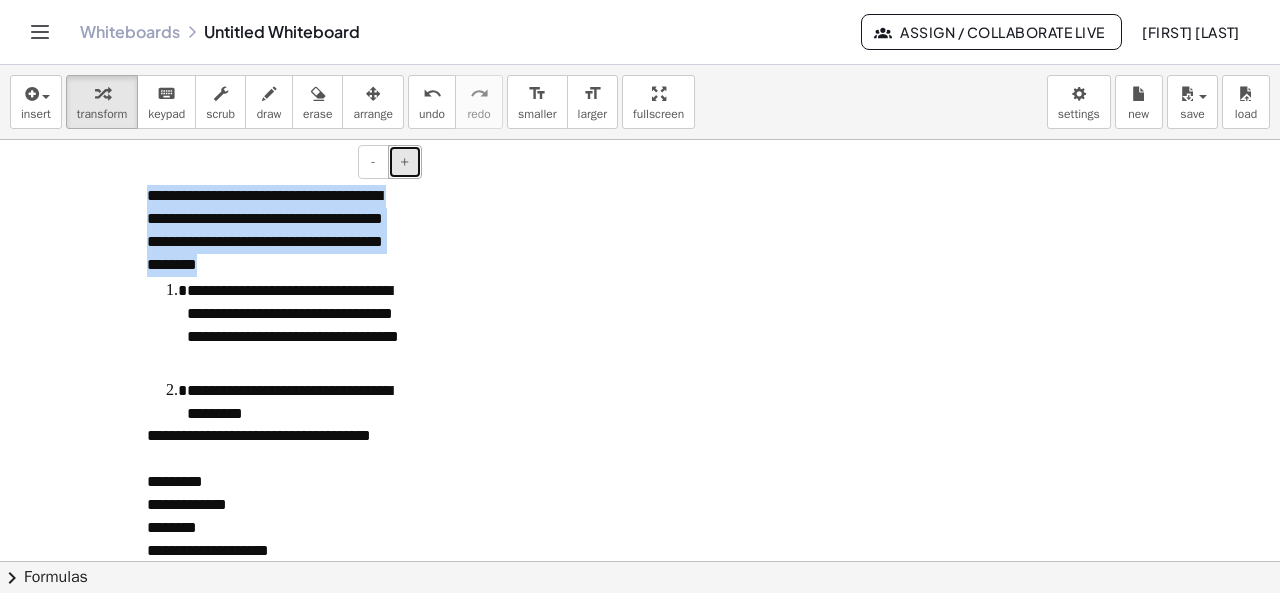 click on "+" at bounding box center (405, 162) 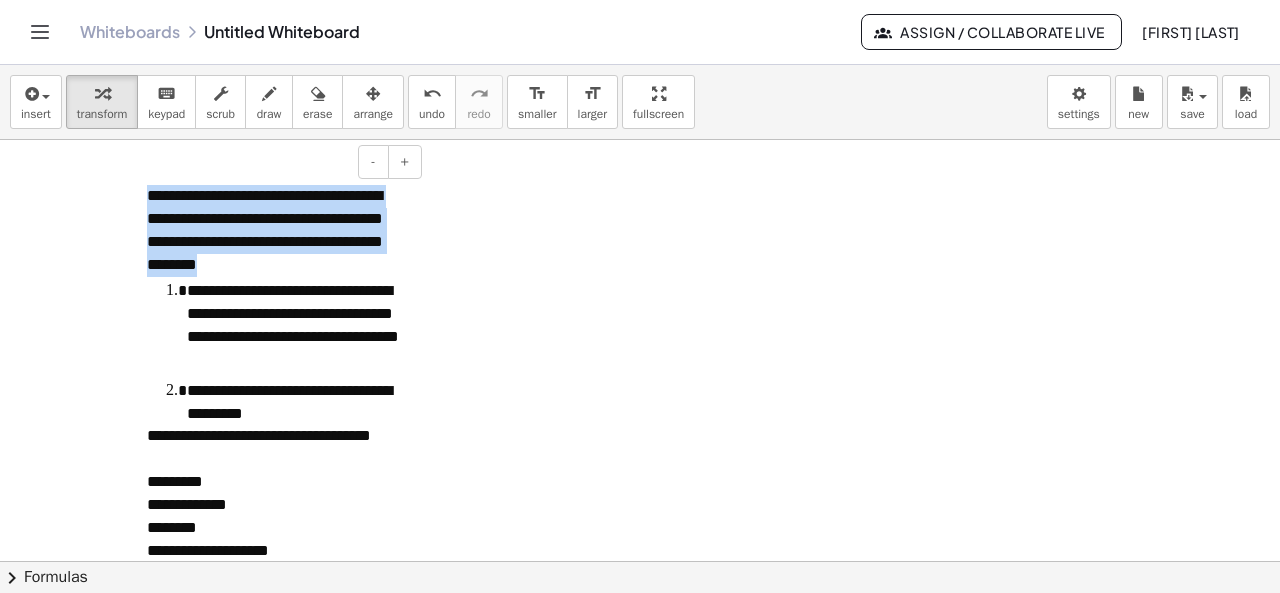 click at bounding box center [640, 609] 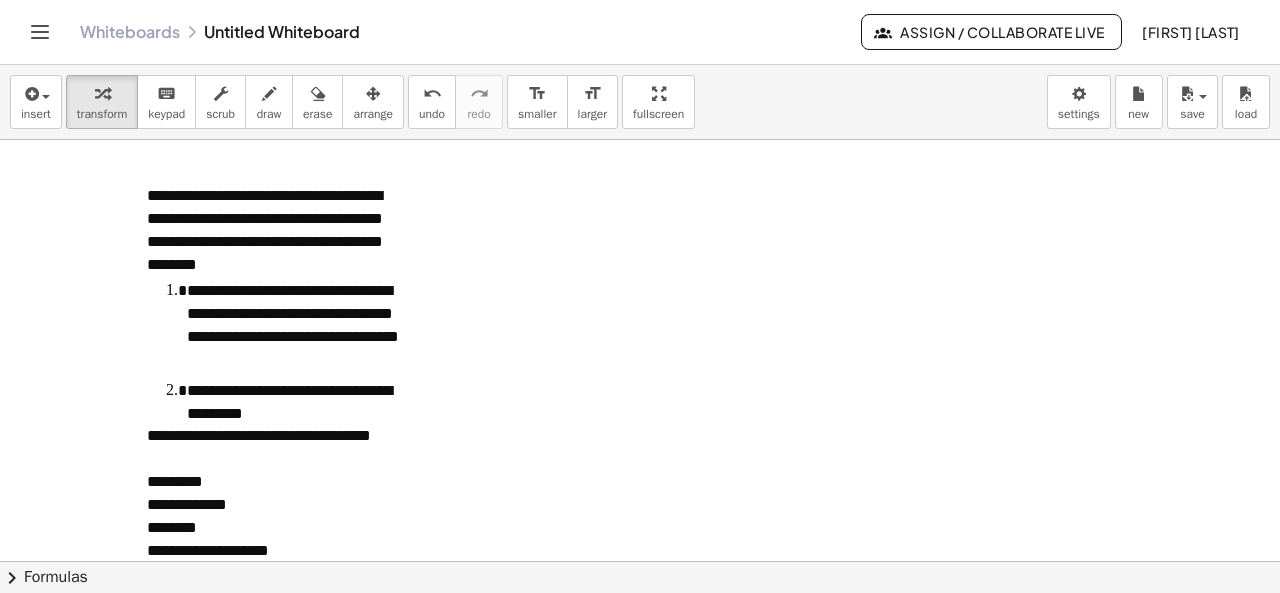 click on "**********" at bounding box center (277, 230) 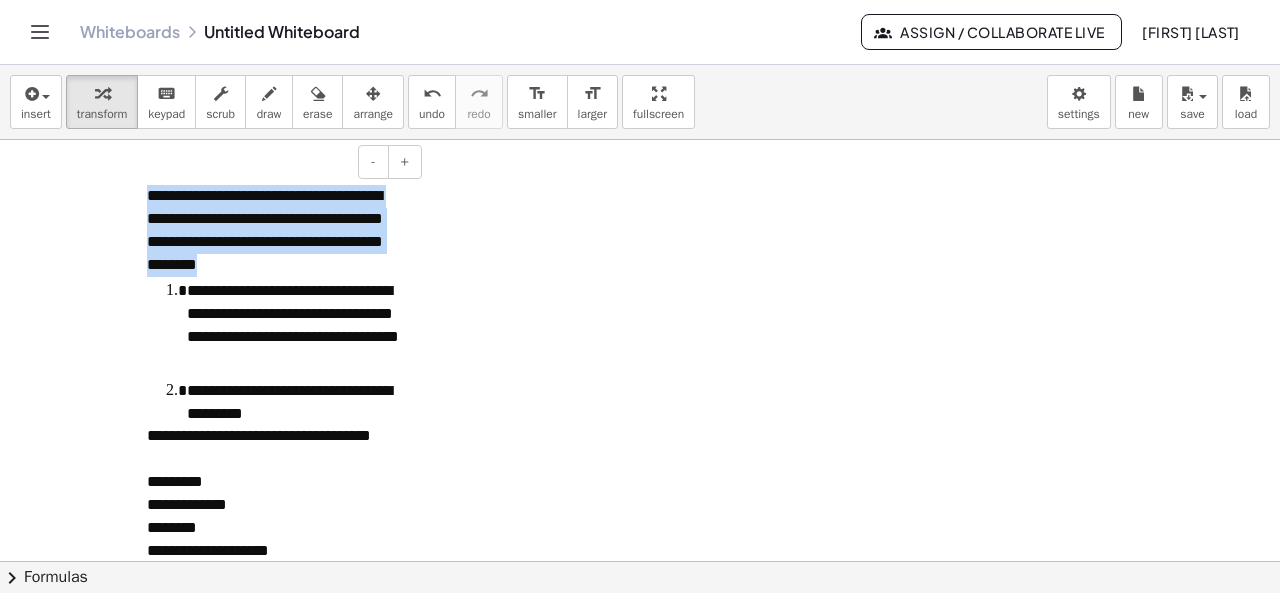 drag, startPoint x: 310, startPoint y: 265, endPoint x: 143, endPoint y: 203, distance: 178.13759 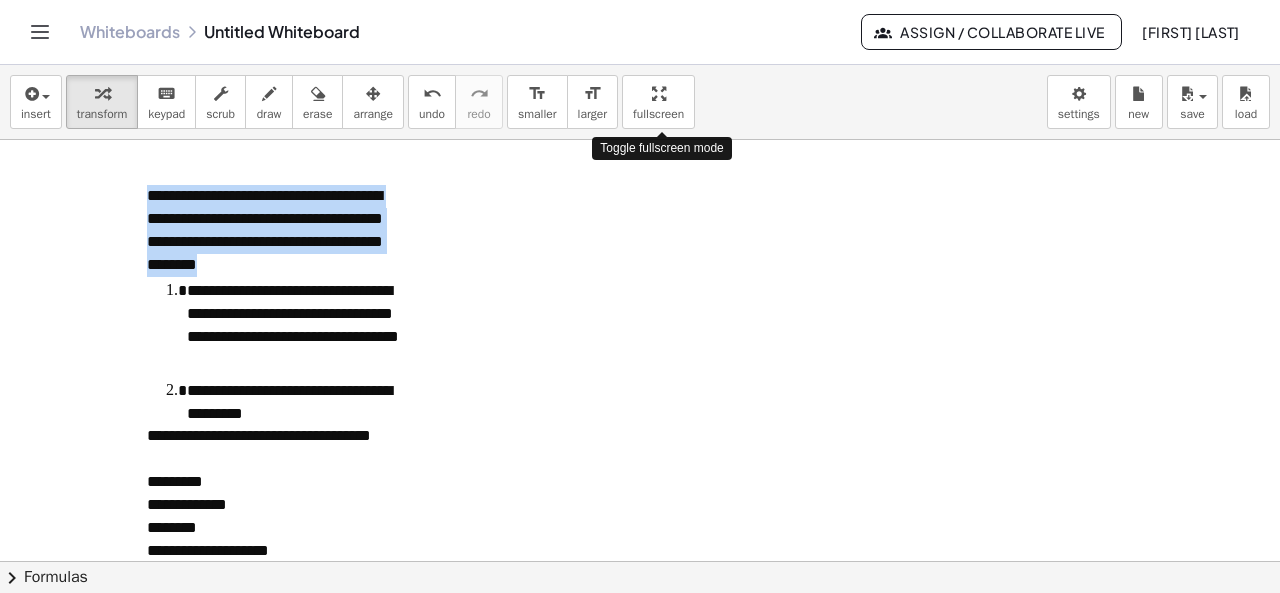 drag, startPoint x: 666, startPoint y: 103, endPoint x: 666, endPoint y: 190, distance: 87 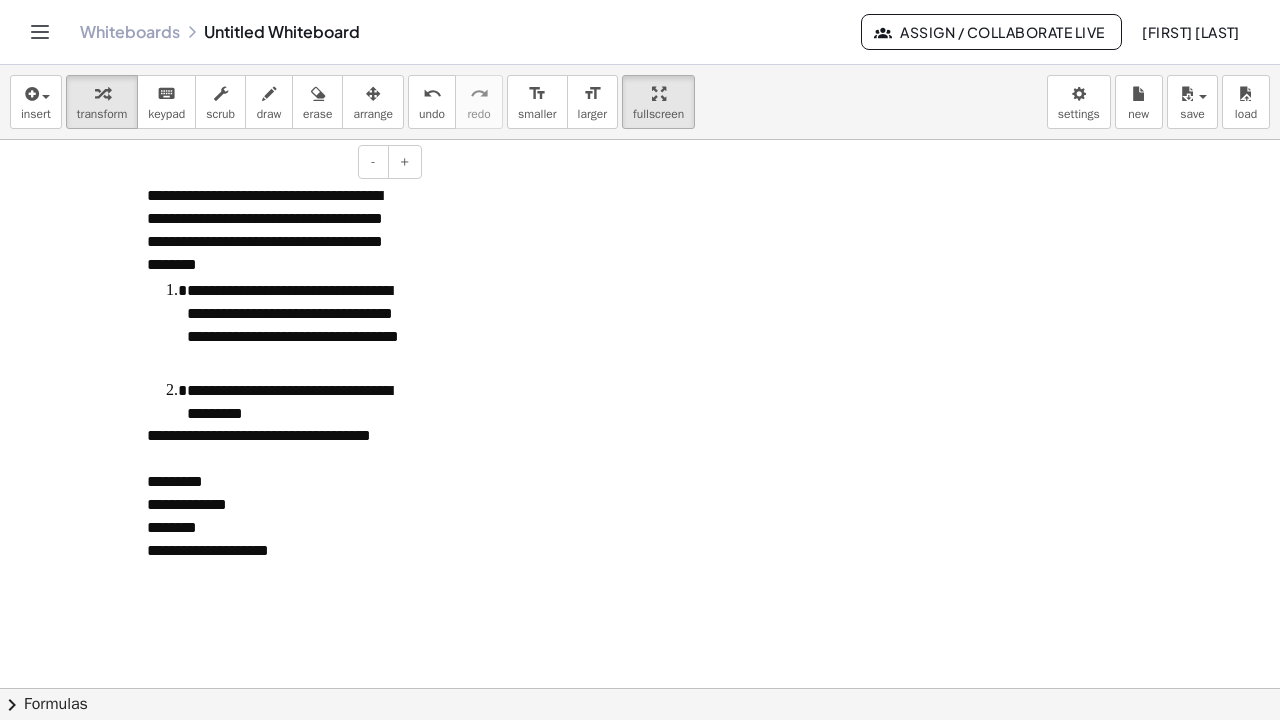 click on "**********" at bounding box center [297, 325] 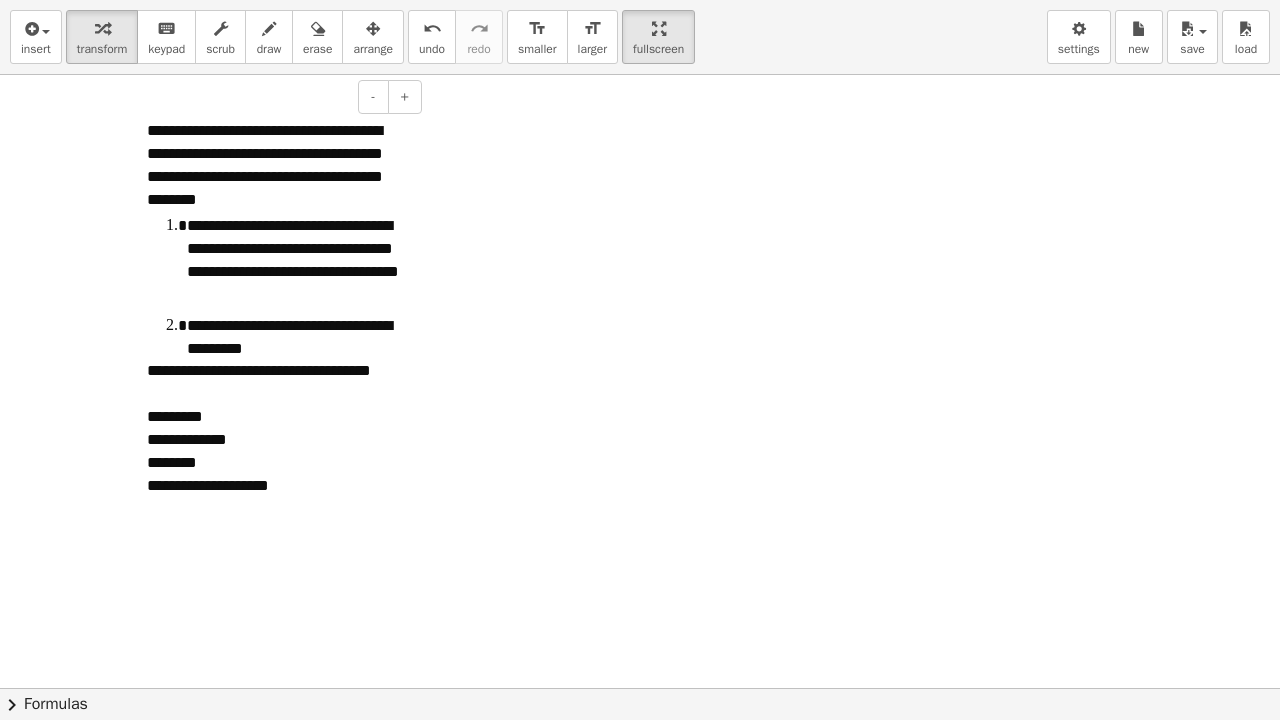 click on "**********" at bounding box center [297, 260] 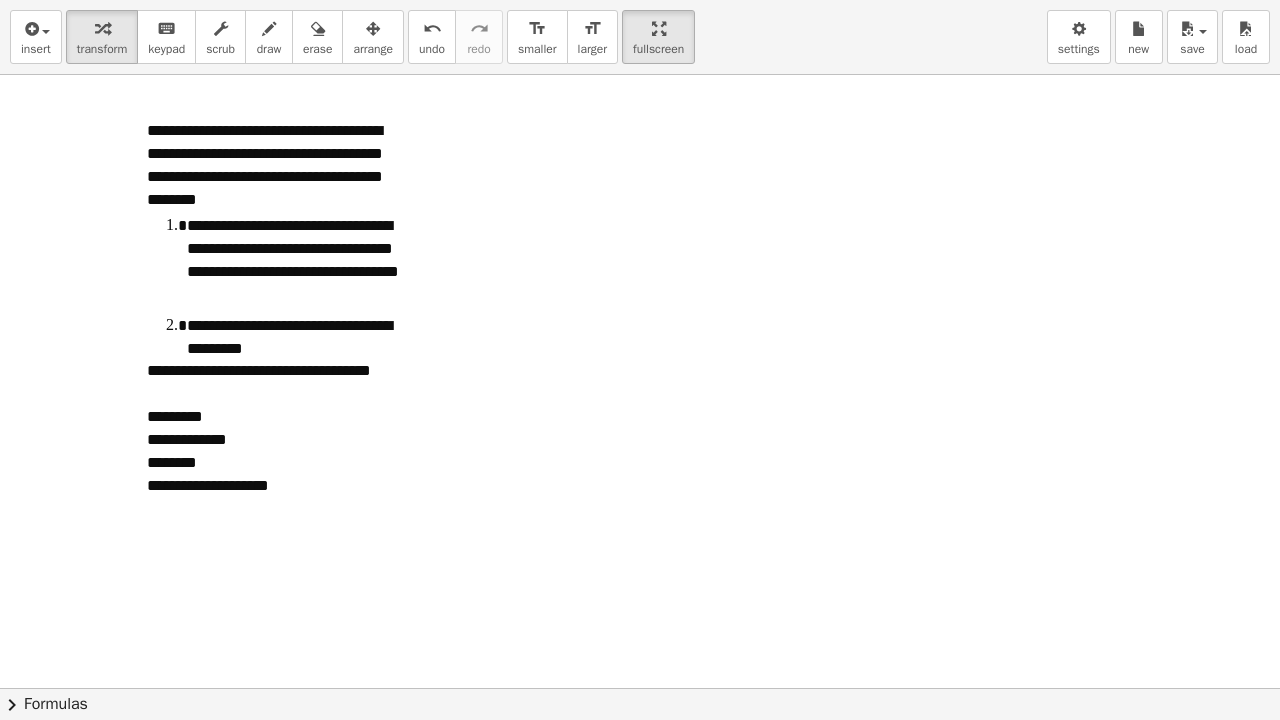 click at bounding box center [640, 671] 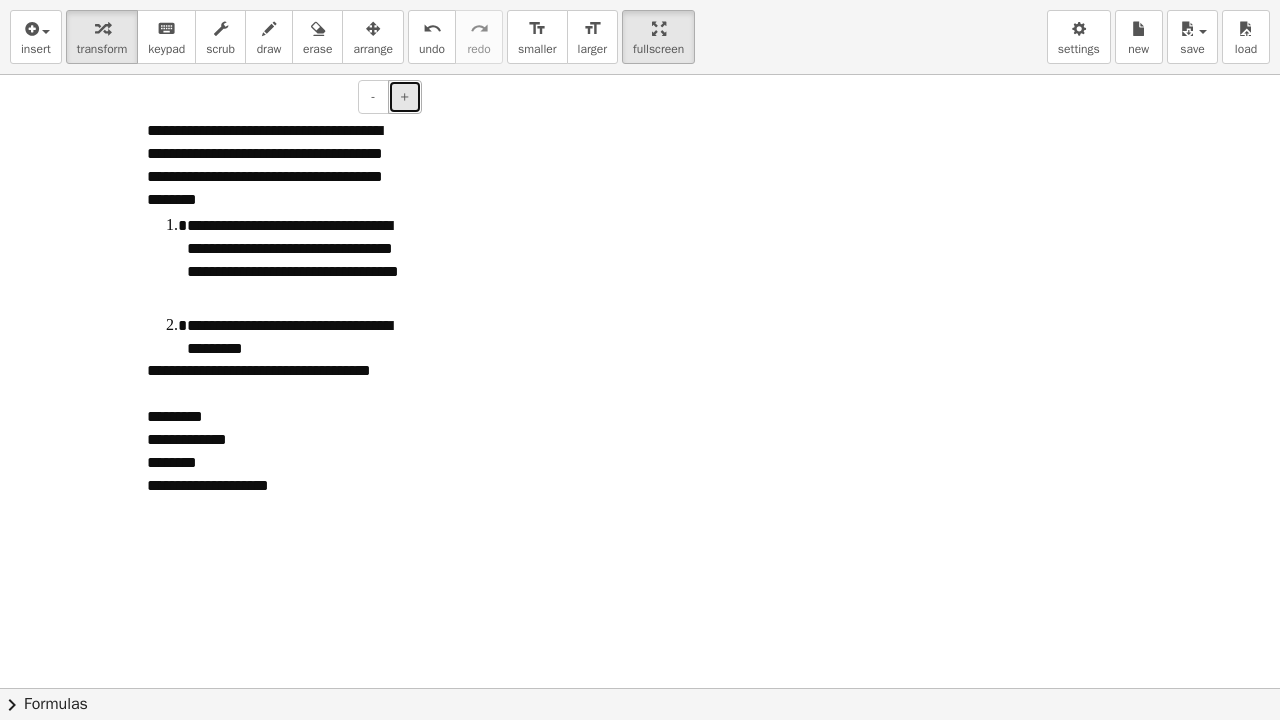 click on "+" at bounding box center [405, 96] 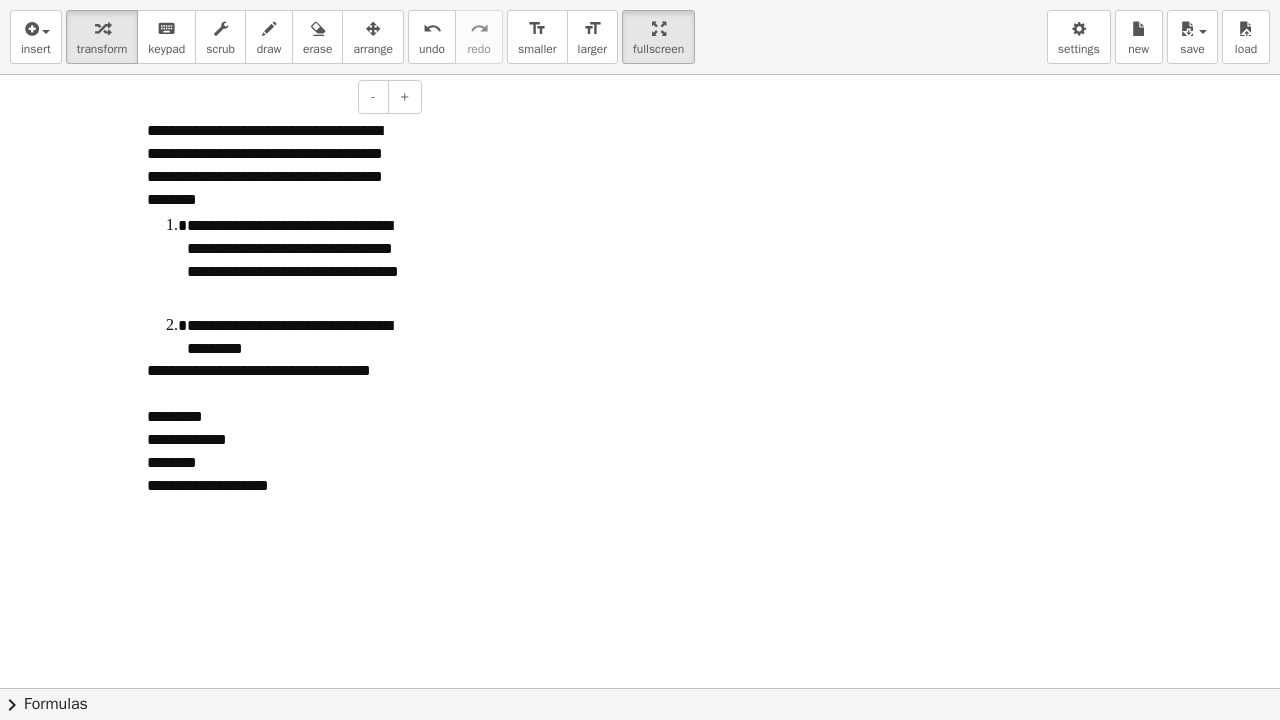 click on "**********" at bounding box center [277, 165] 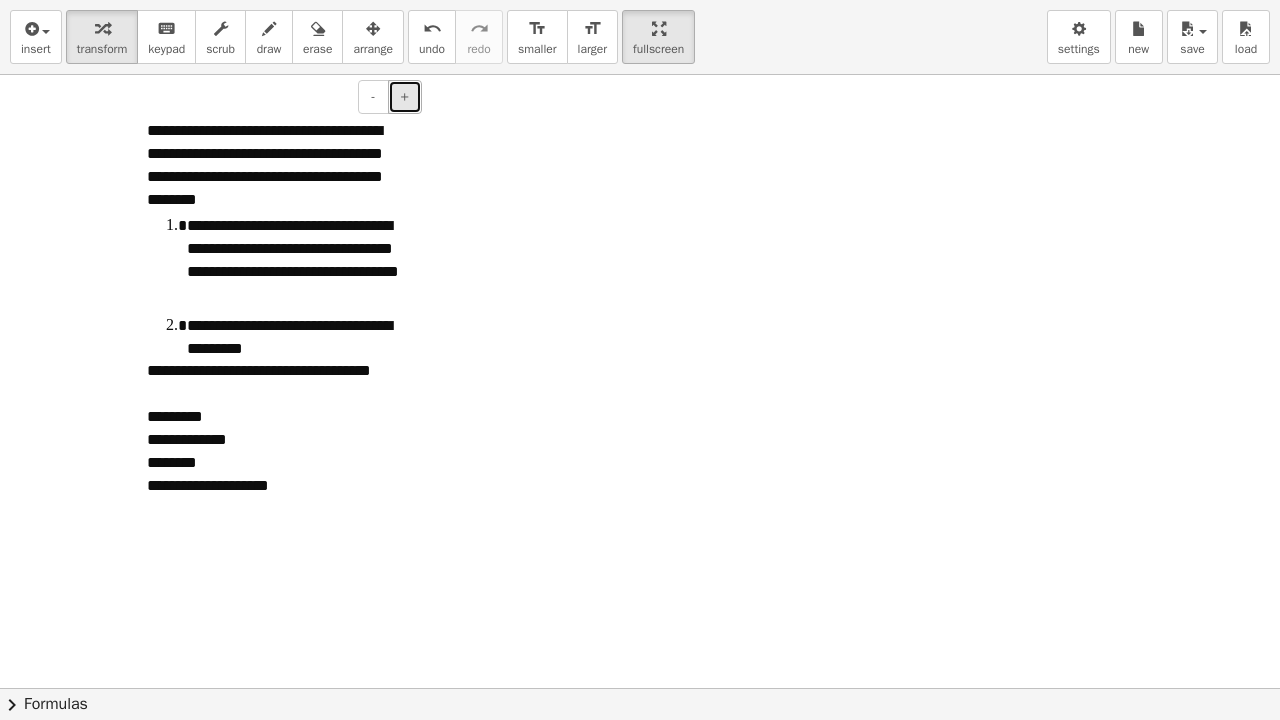 click on "+" at bounding box center (405, 96) 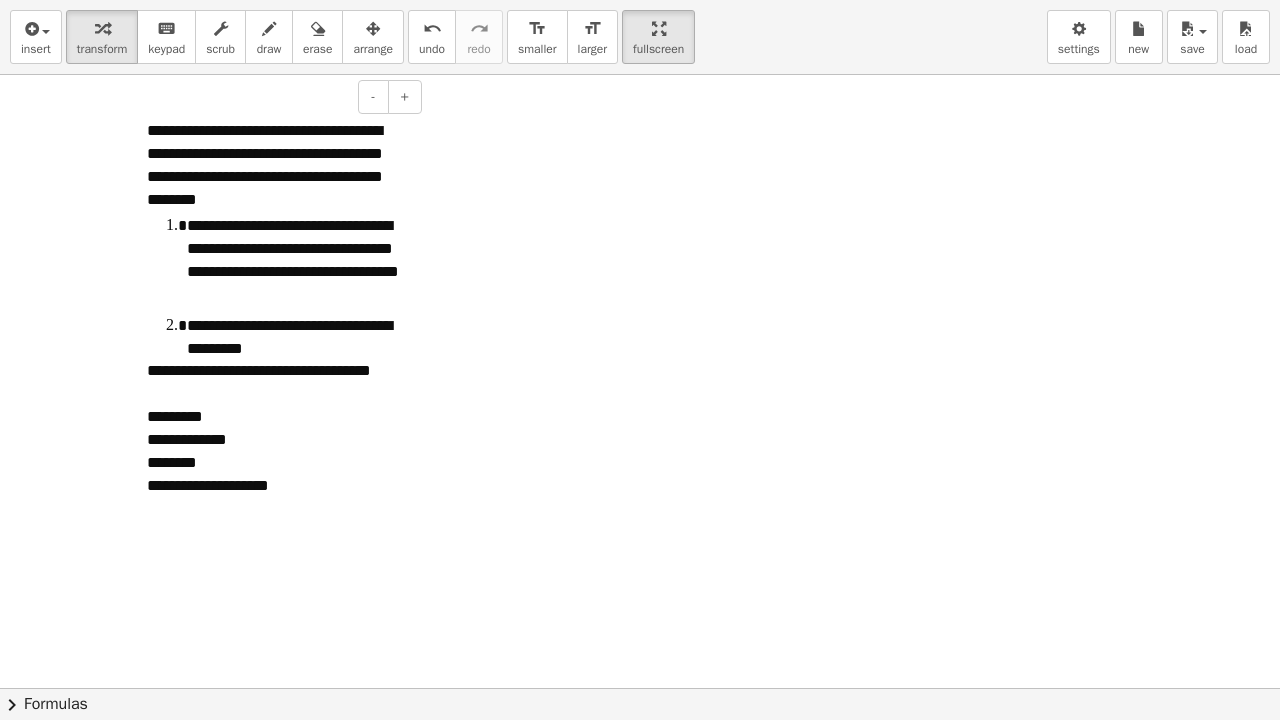 click on "**********" at bounding box center [297, 260] 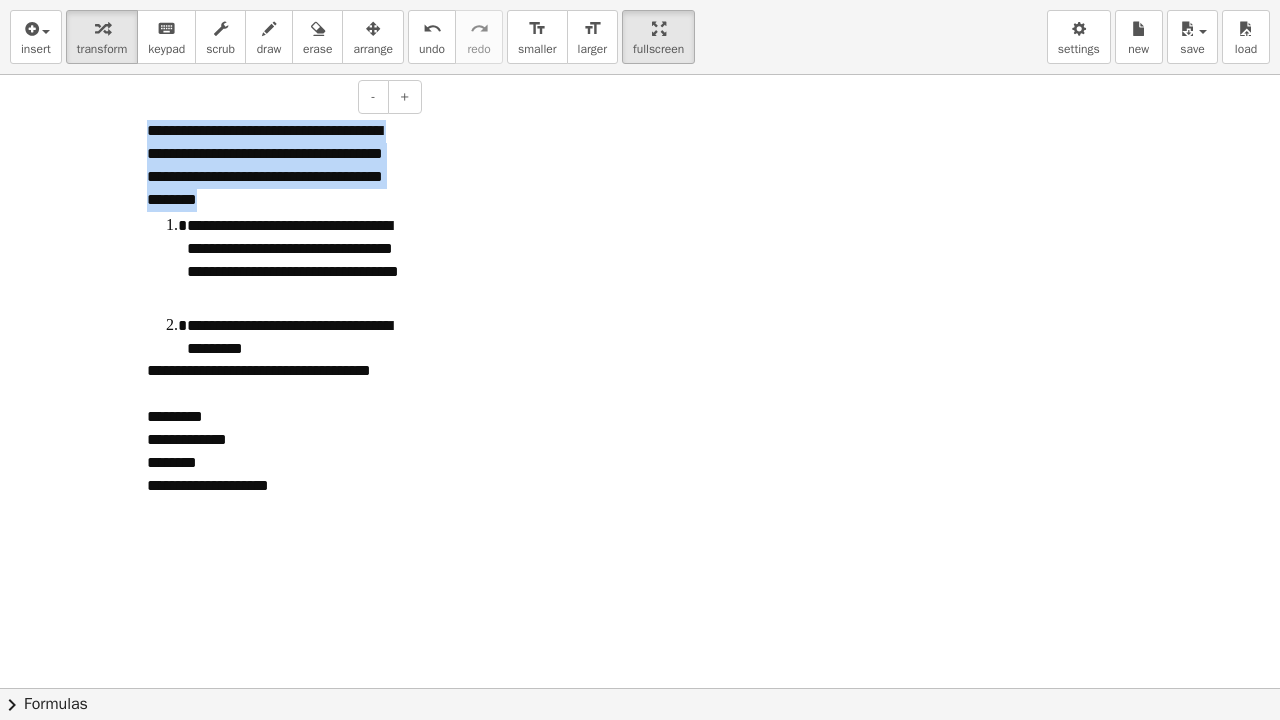 drag, startPoint x: 300, startPoint y: 201, endPoint x: 127, endPoint y: 140, distance: 183.43936 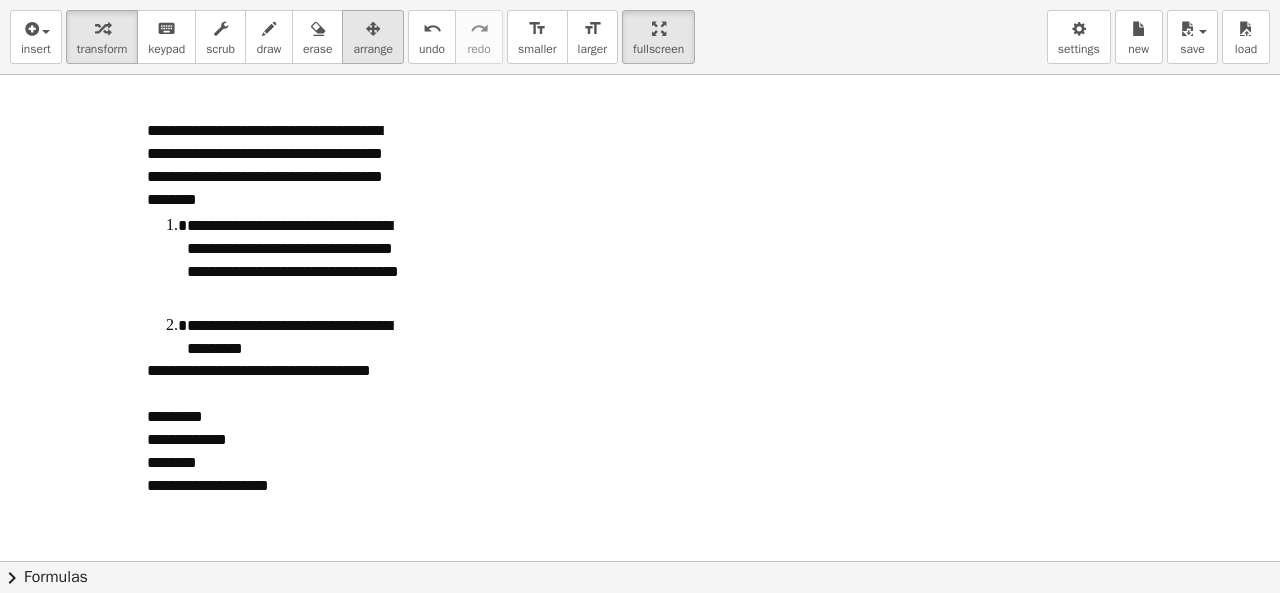 click on "arrange" at bounding box center [373, 49] 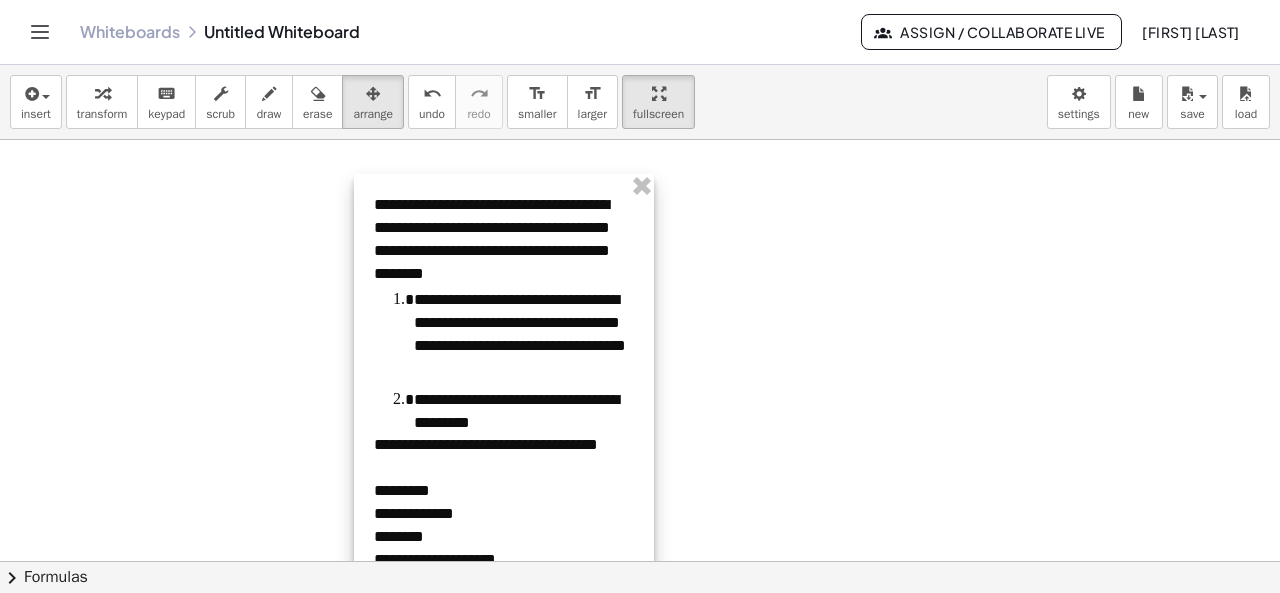 drag, startPoint x: 251, startPoint y: 235, endPoint x: 478, endPoint y: 244, distance: 227.17834 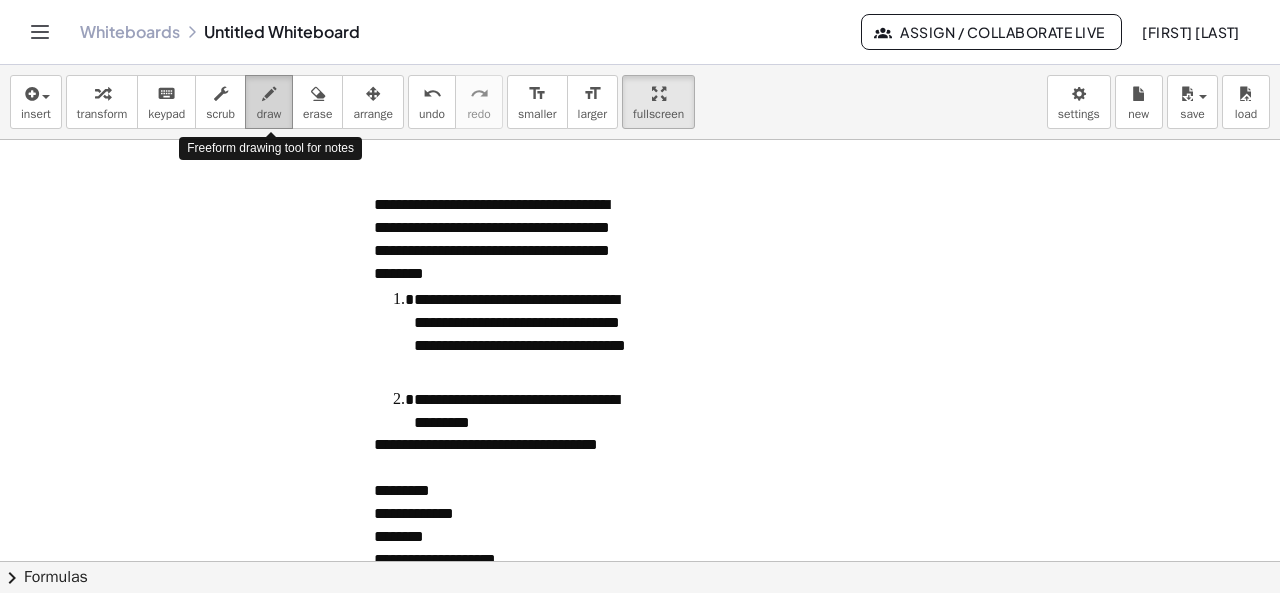 click at bounding box center [269, 94] 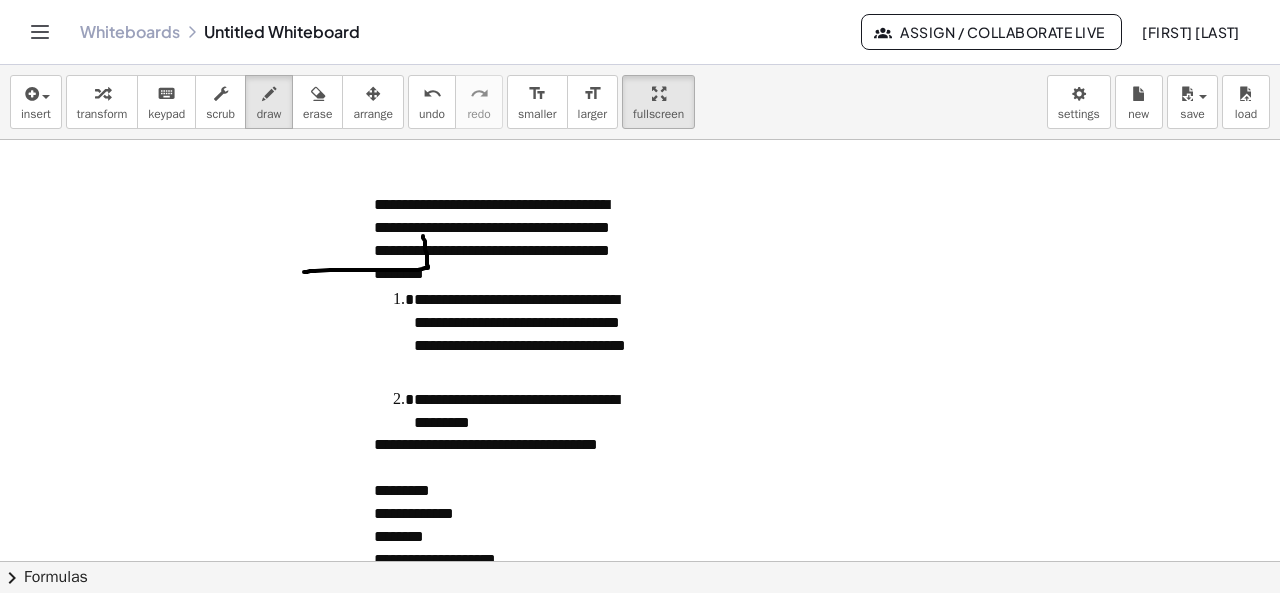 drag, startPoint x: 423, startPoint y: 236, endPoint x: 304, endPoint y: 272, distance: 124.32619 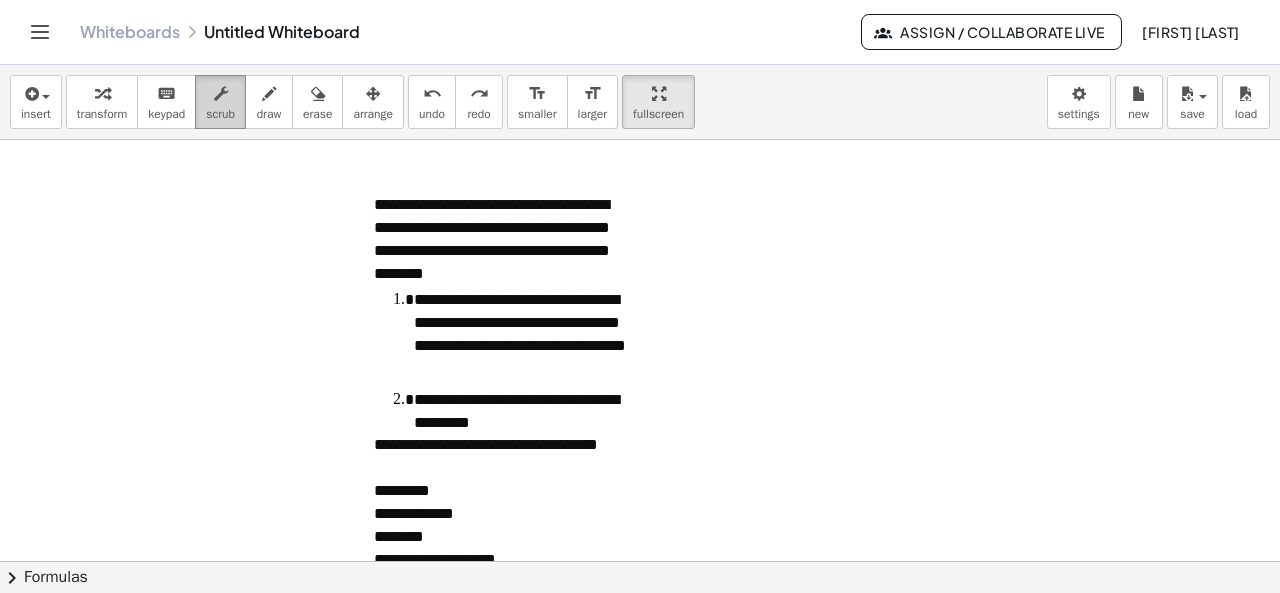 click on "scrub" at bounding box center [220, 114] 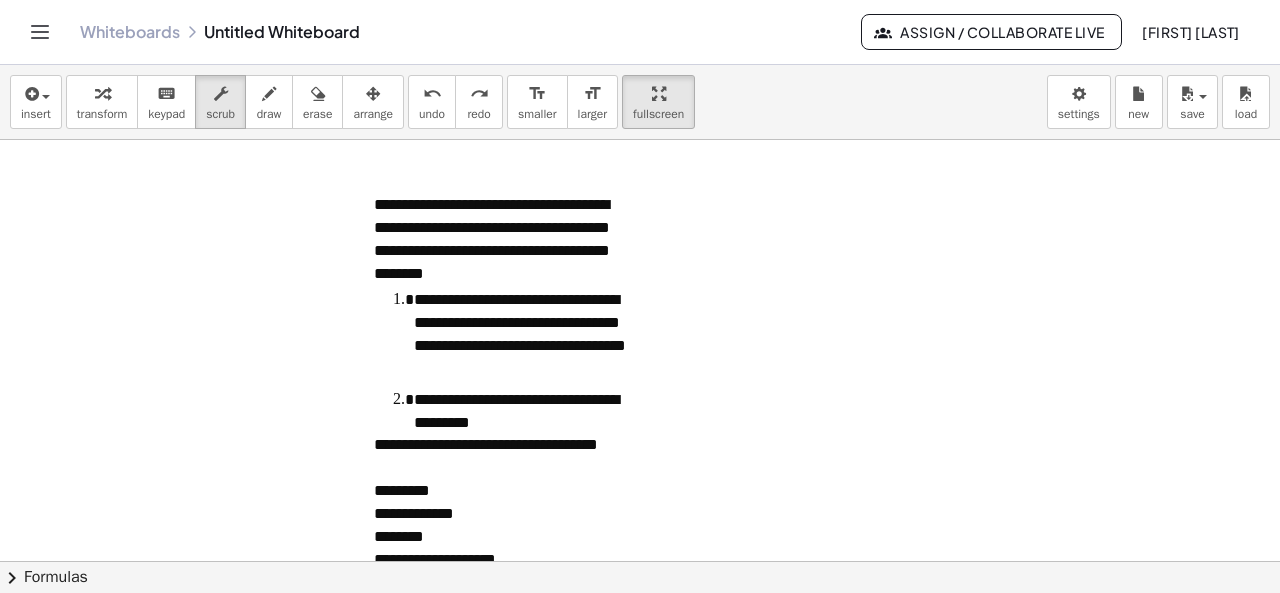 drag, startPoint x: 277, startPoint y: 229, endPoint x: 831, endPoint y: 259, distance: 554.8117 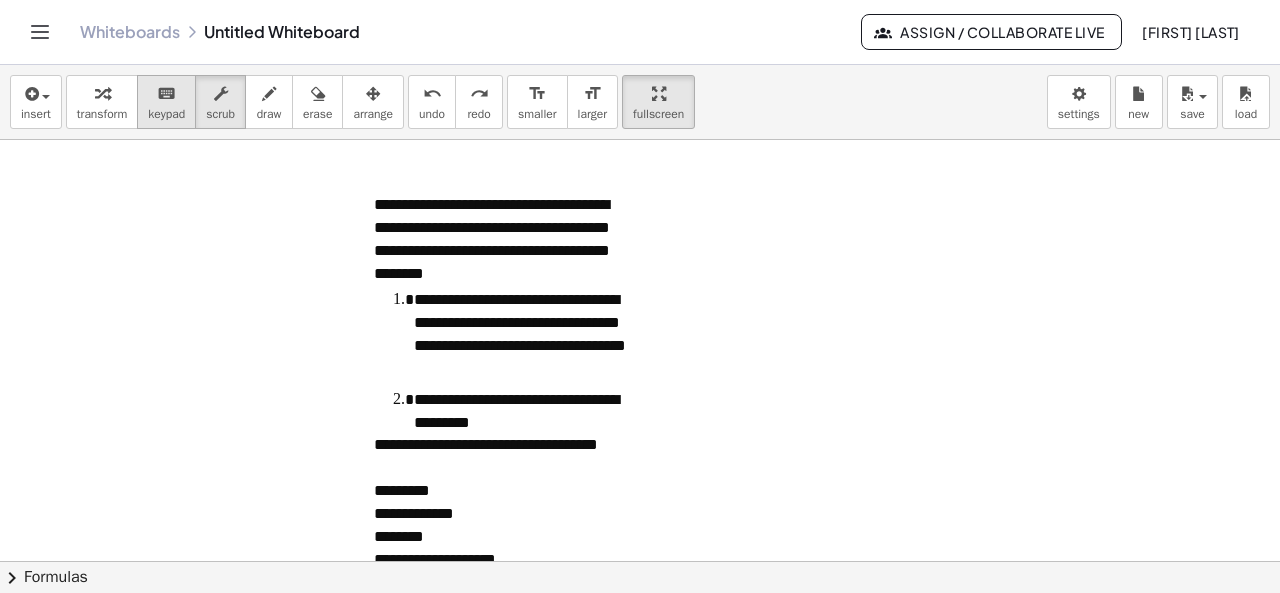 click on "keypad" at bounding box center [166, 114] 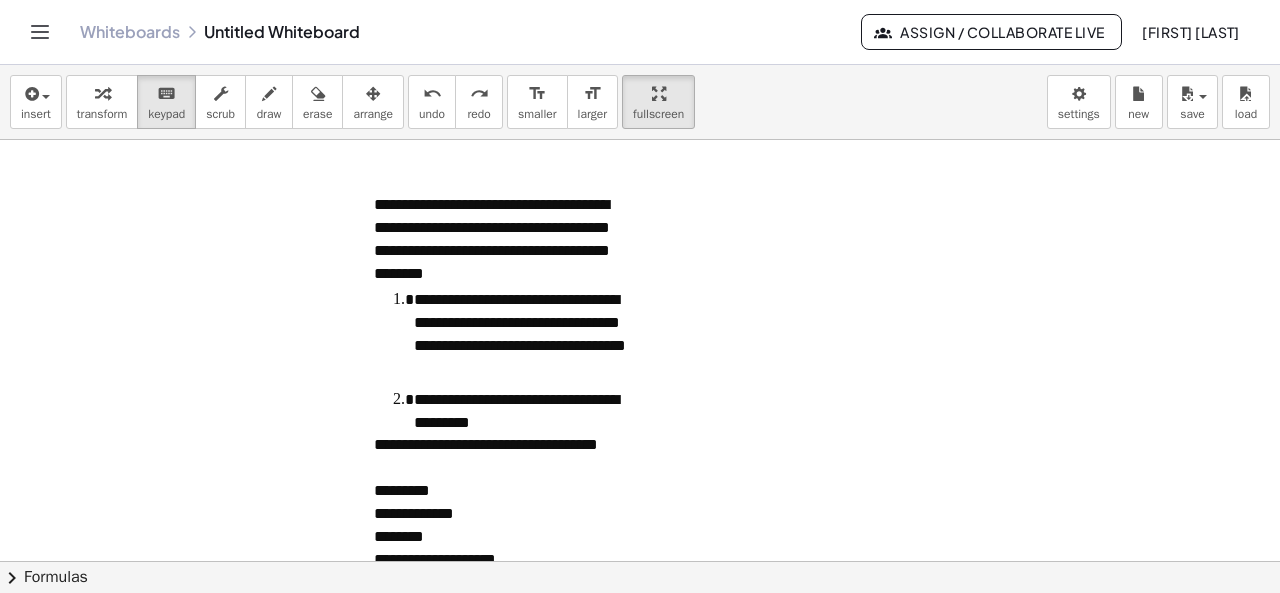 drag, startPoint x: 342, startPoint y: 241, endPoint x: 780, endPoint y: 298, distance: 441.69333 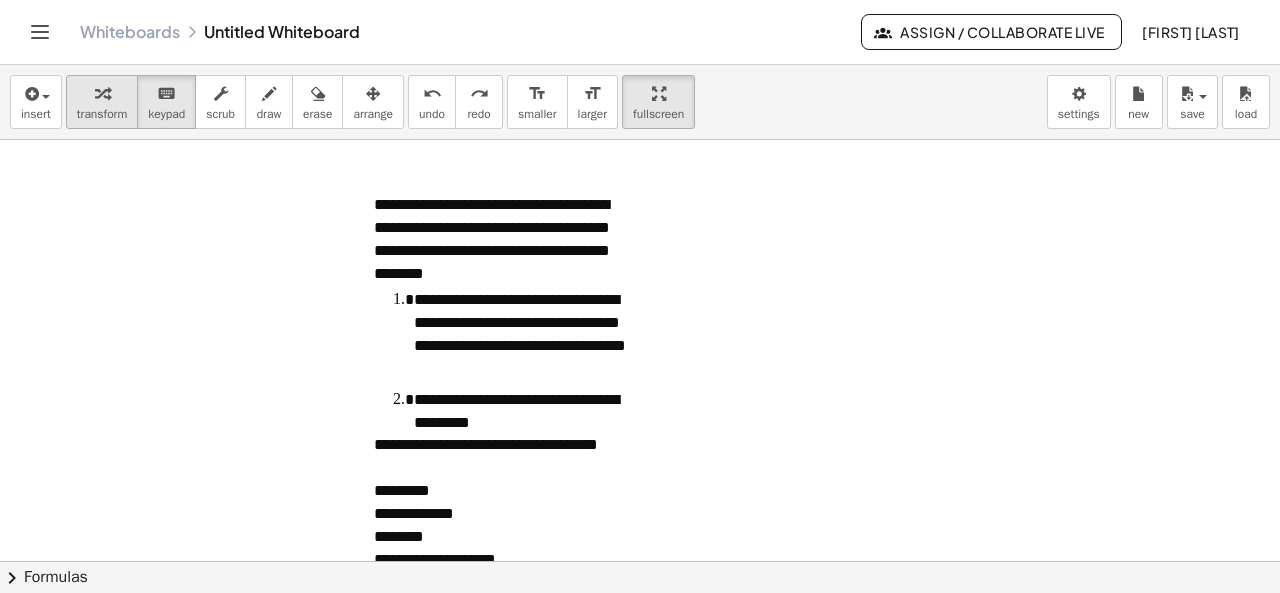 click on "transform" at bounding box center (102, 102) 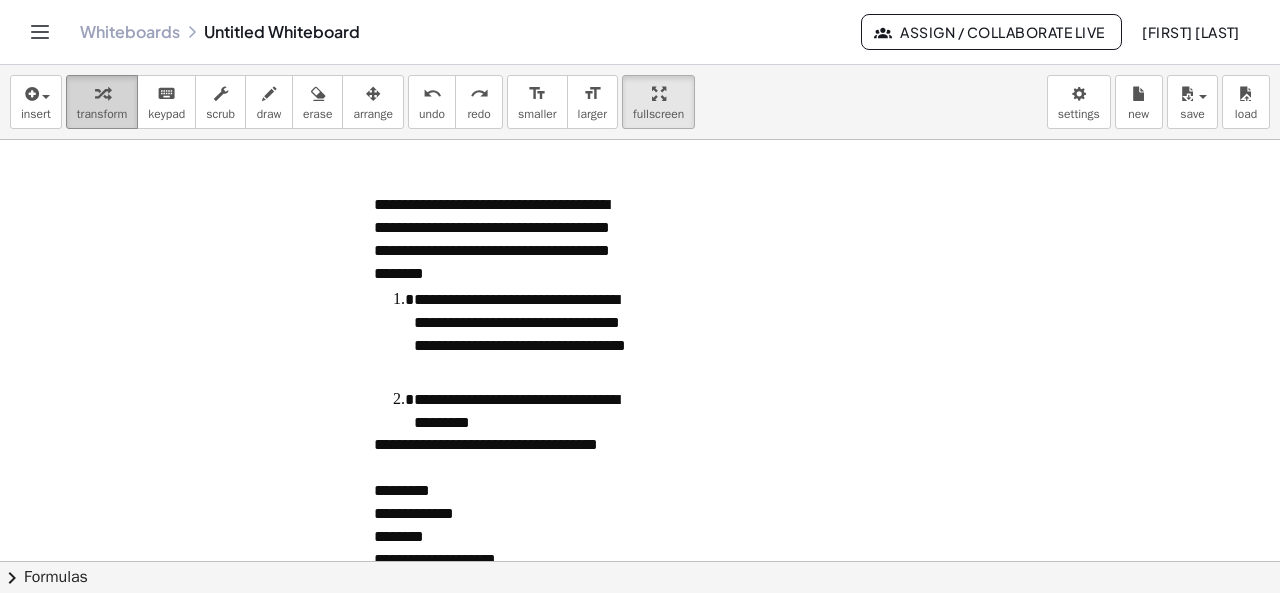 click on "transform" at bounding box center [102, 102] 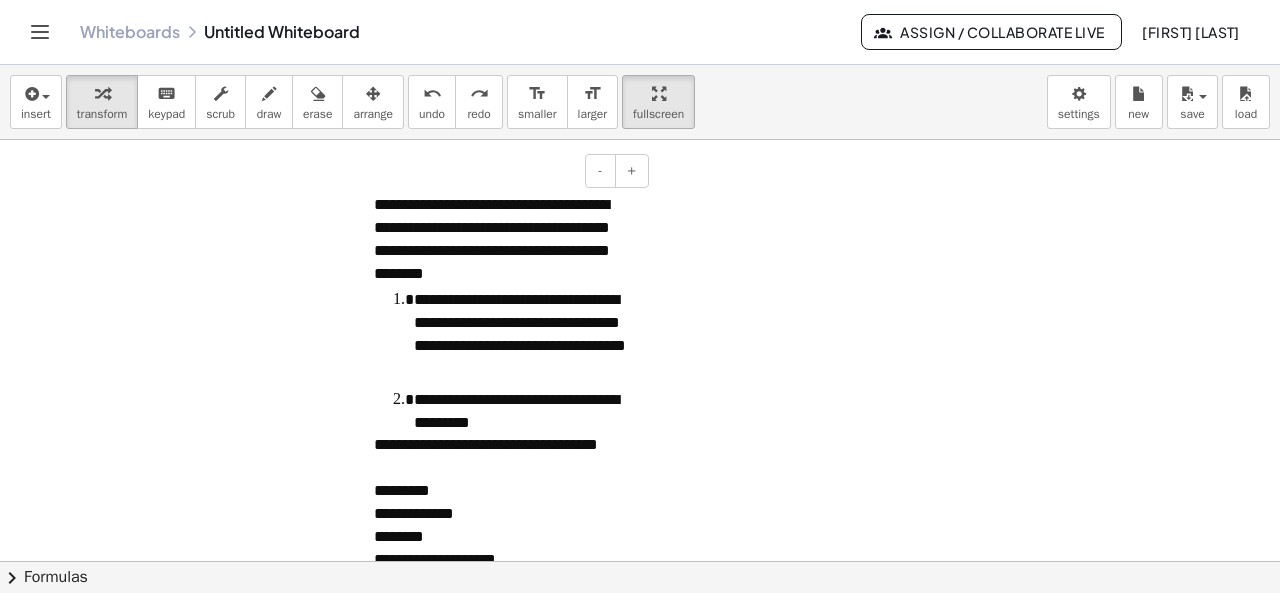 click on "**********" at bounding box center (504, 239) 